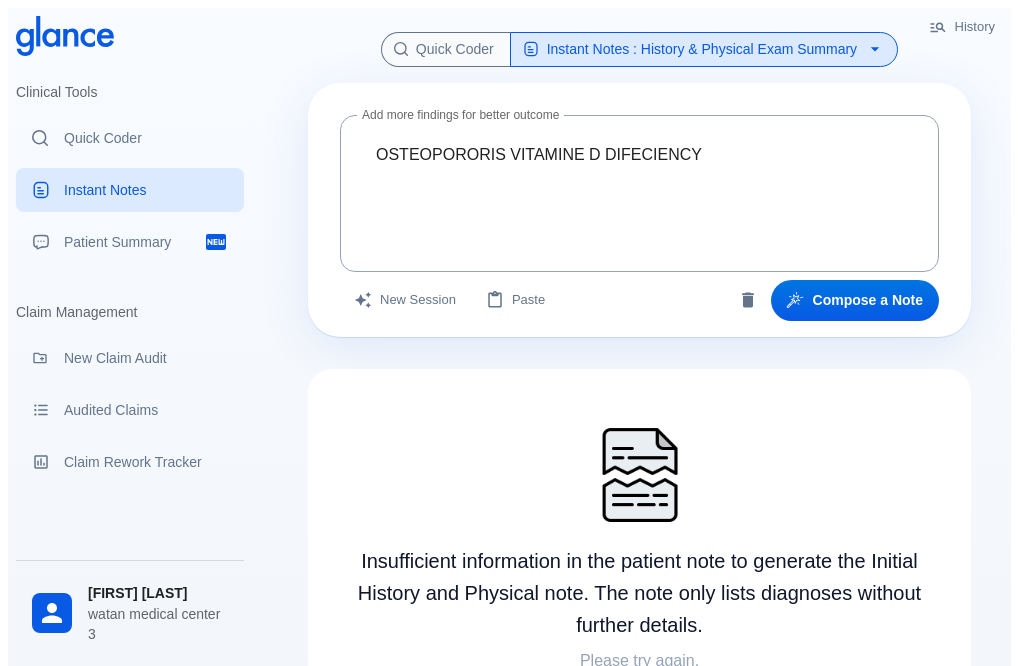 scroll, scrollTop: 0, scrollLeft: 0, axis: both 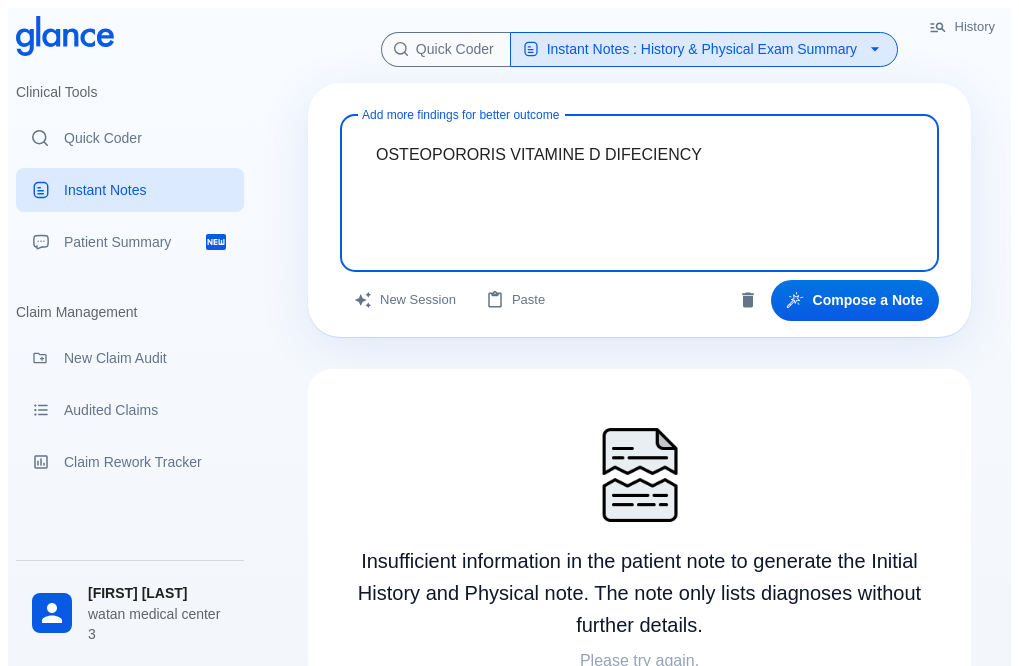 drag, startPoint x: 677, startPoint y: 147, endPoint x: 341, endPoint y: 143, distance: 336.0238 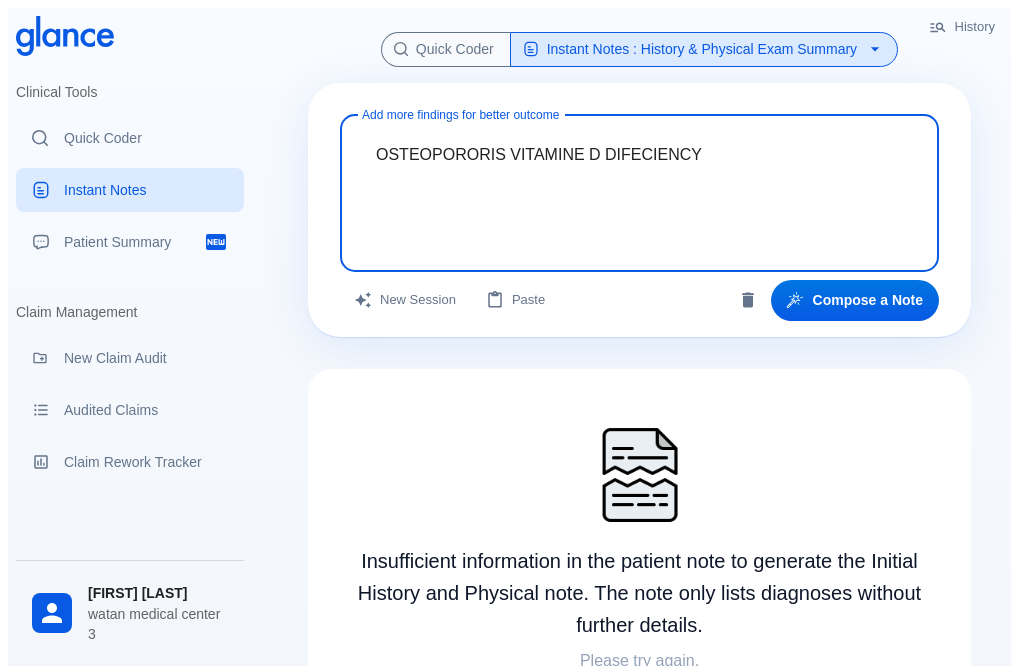 type on "V" 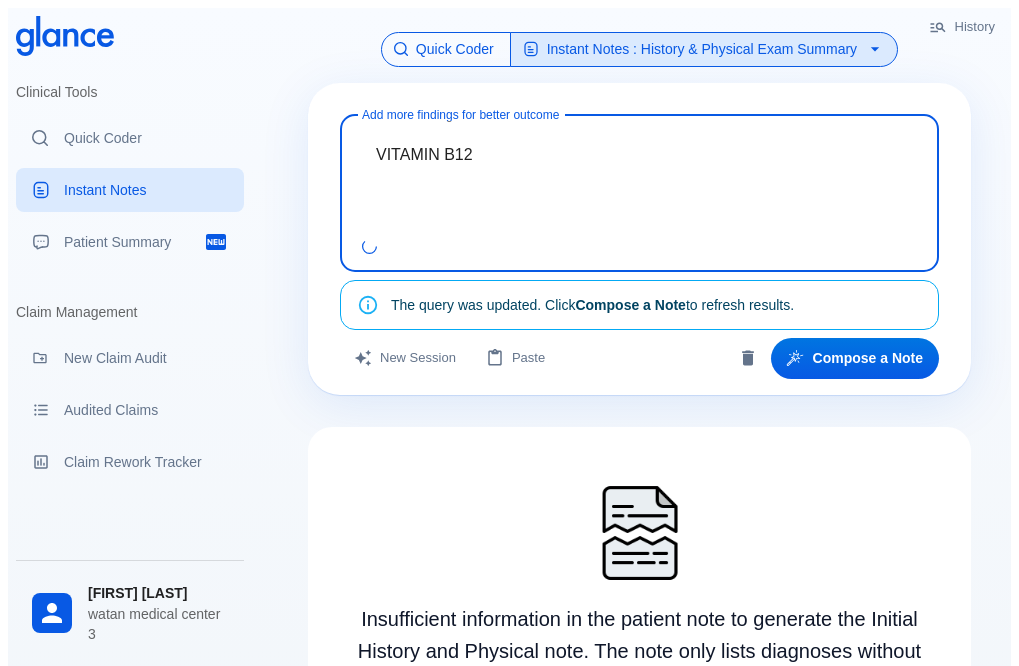 click on "Quick Coder" at bounding box center [446, 49] 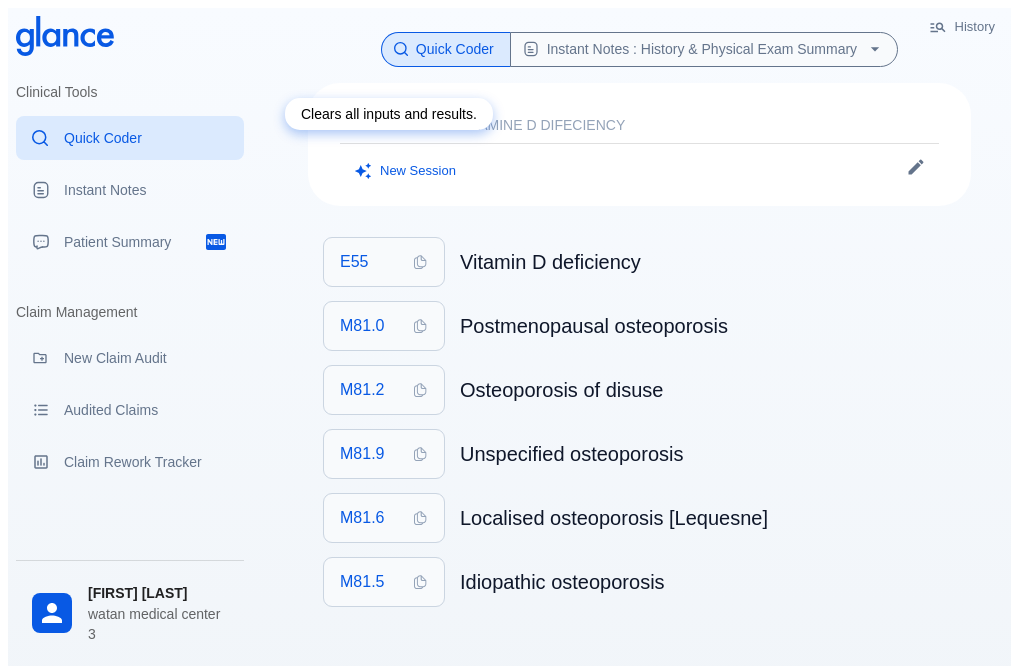 click on "New Session" at bounding box center (406, 171) 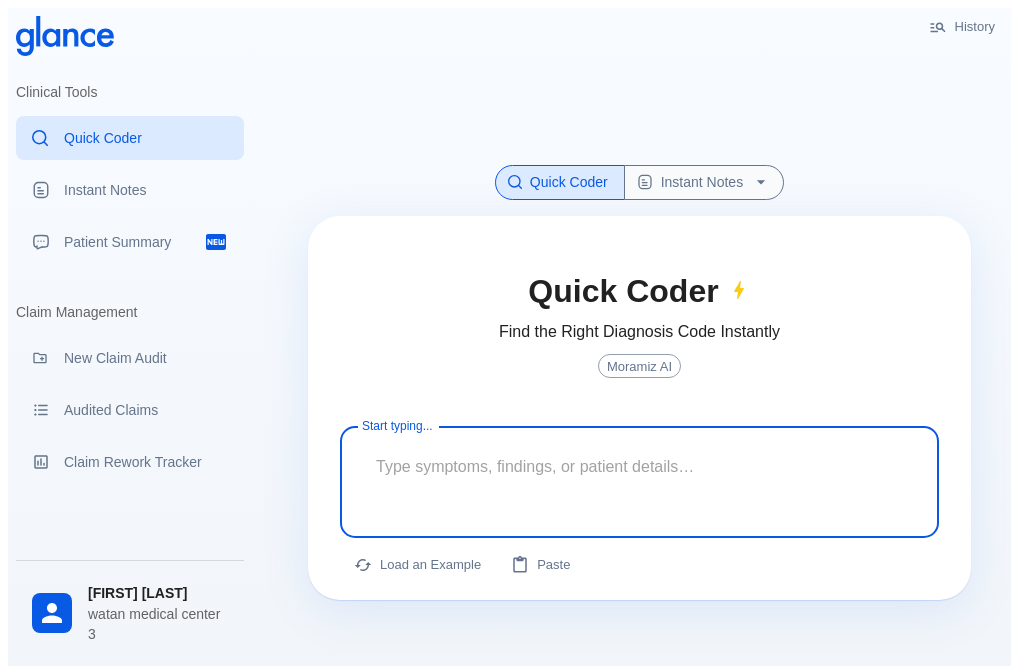 click on "Quick Coder" at bounding box center (560, 182) 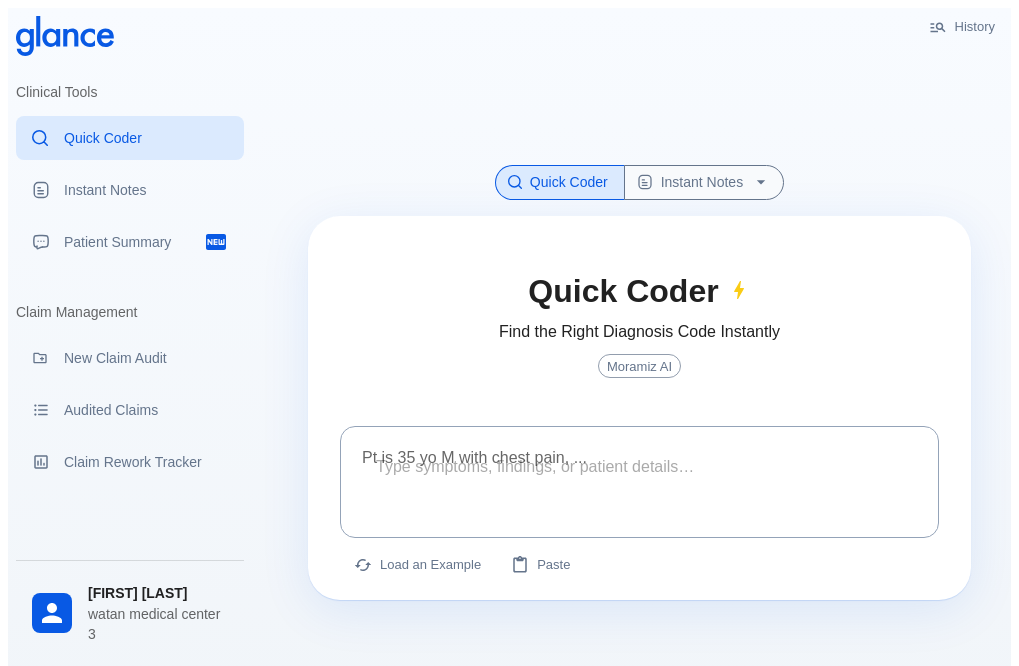 scroll, scrollTop: 48, scrollLeft: 0, axis: vertical 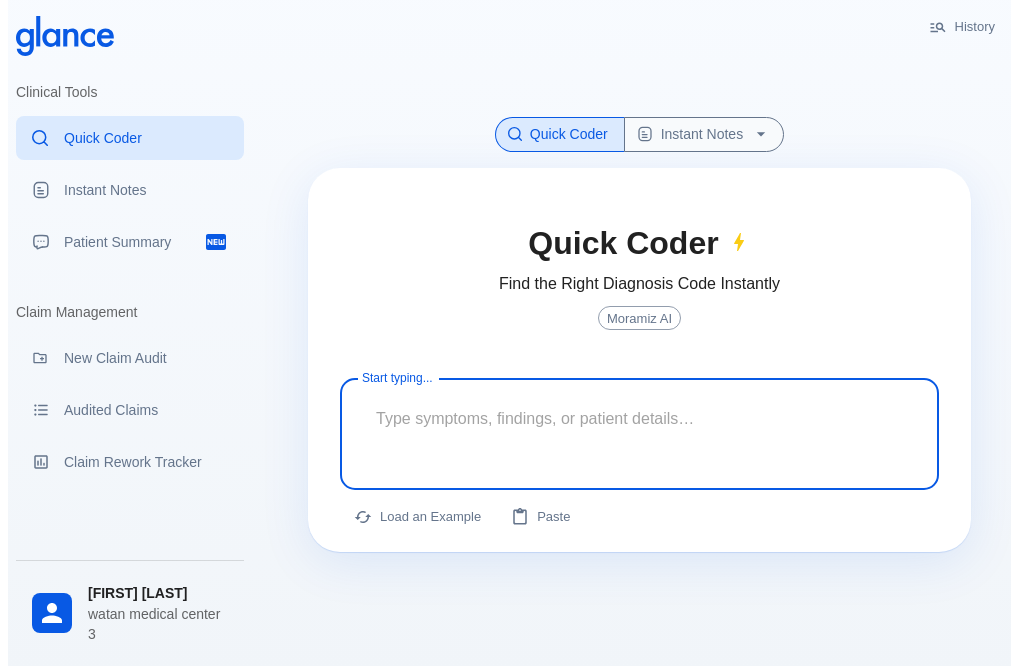 click at bounding box center (639, 418) 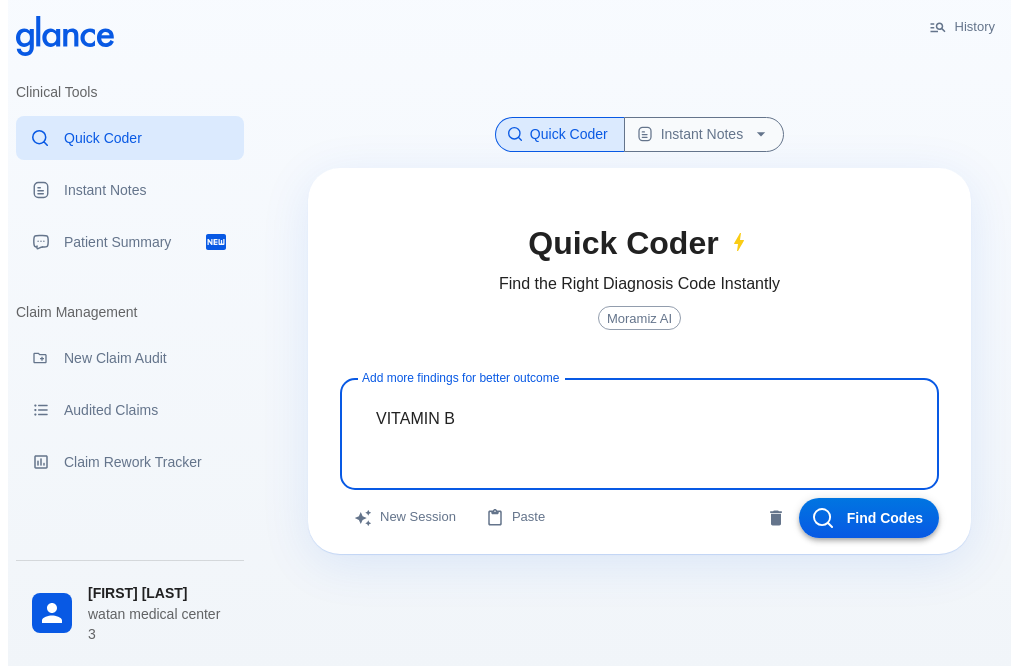 type on "VITAMIN B" 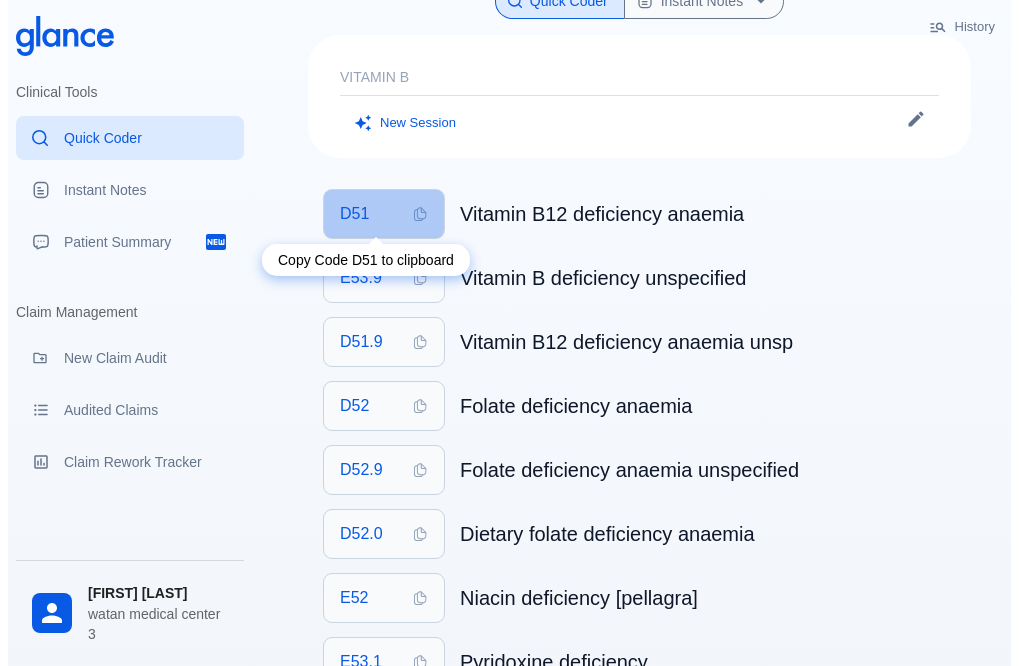 click on "D51" at bounding box center (384, 214) 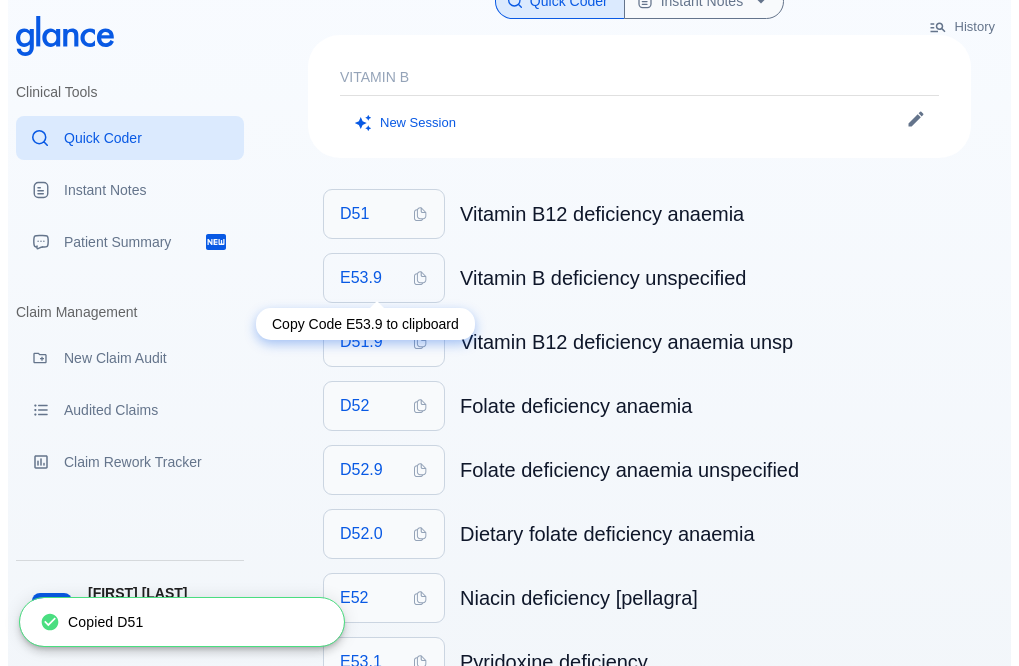 click on "E53.9" at bounding box center (361, 278) 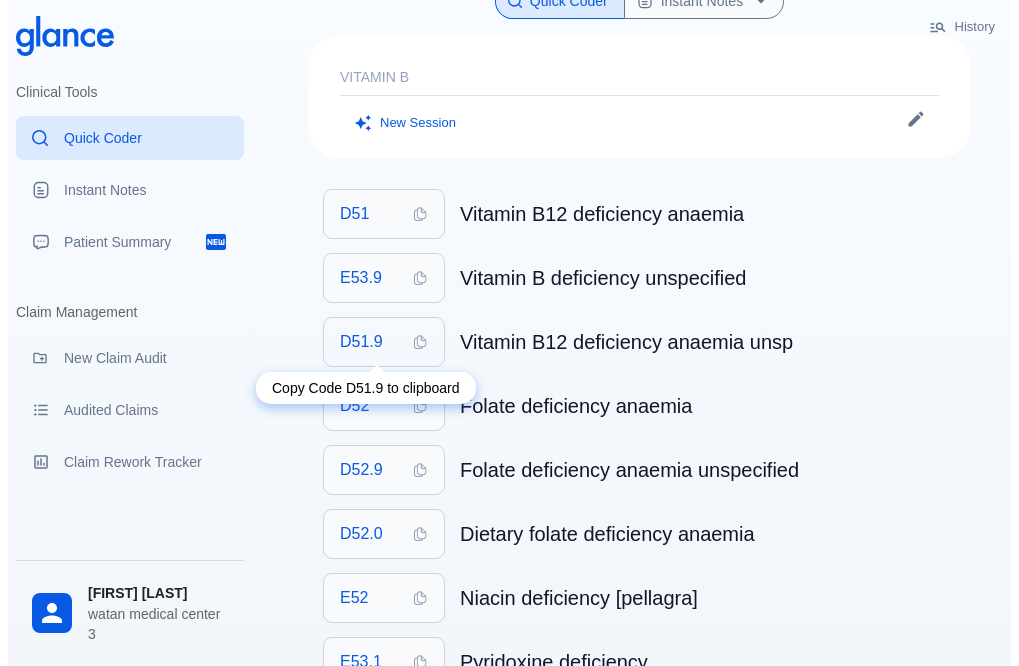 click at bounding box center (420, 342) 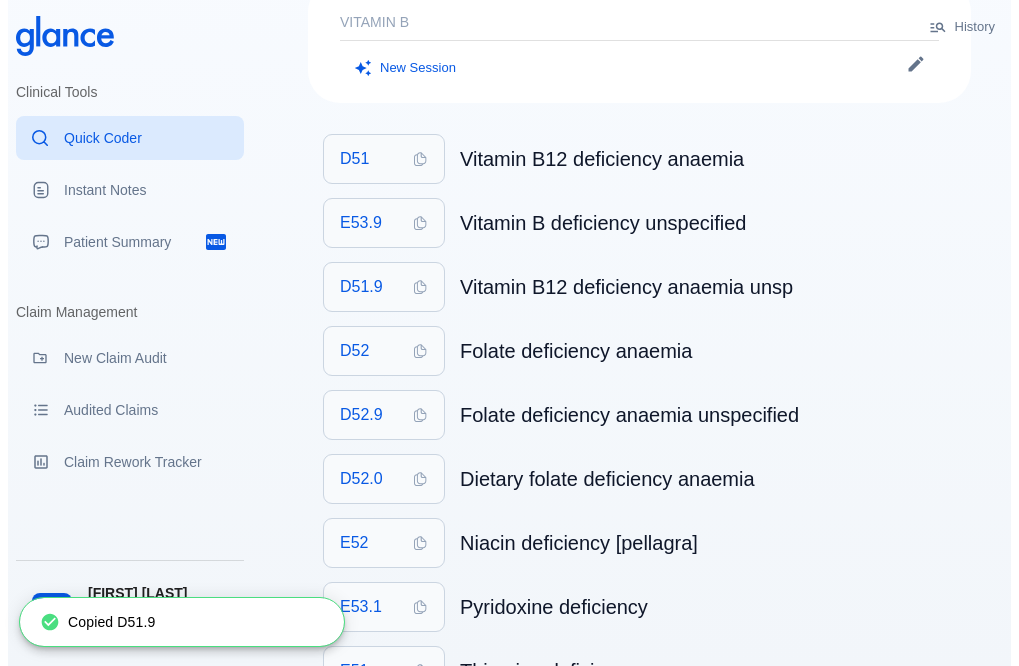 scroll, scrollTop: 148, scrollLeft: 0, axis: vertical 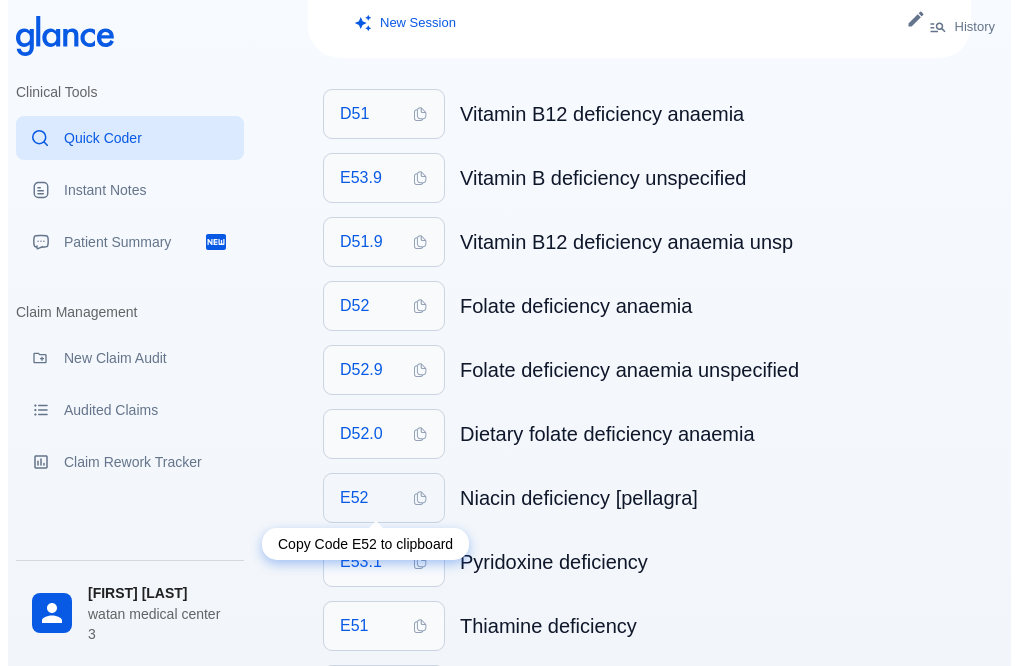 click on "E52" at bounding box center [384, 498] 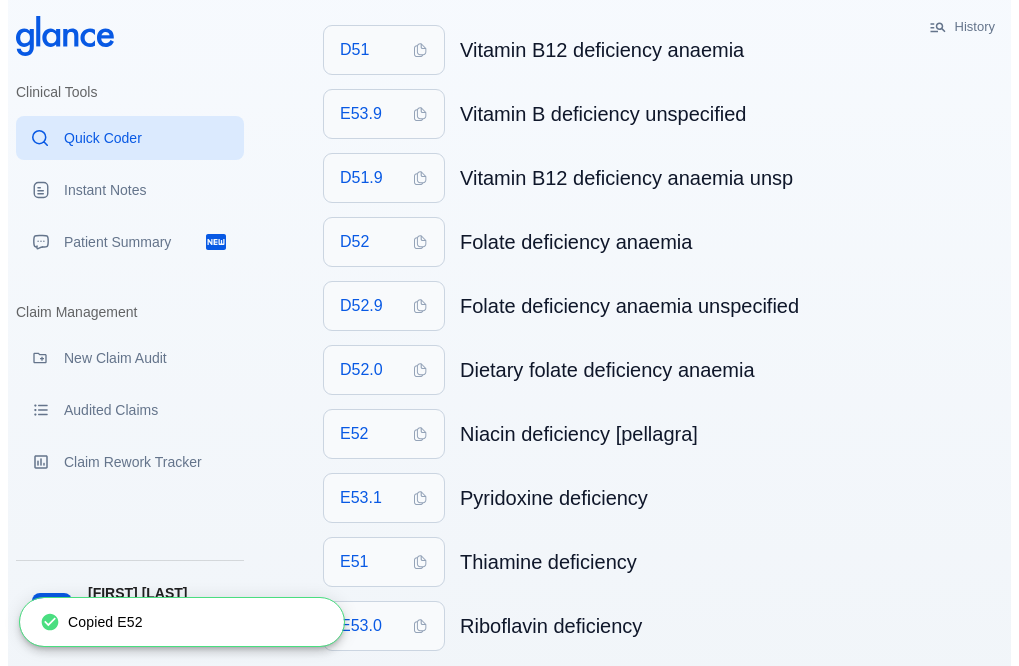 scroll, scrollTop: 244, scrollLeft: 0, axis: vertical 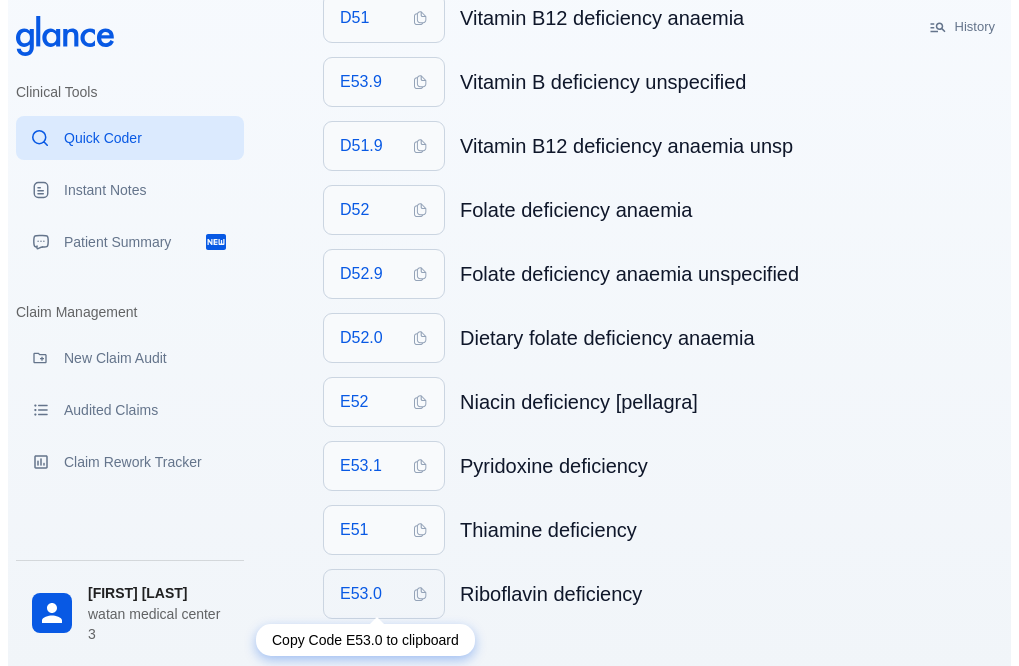 click on "E53.0" at bounding box center (384, 594) 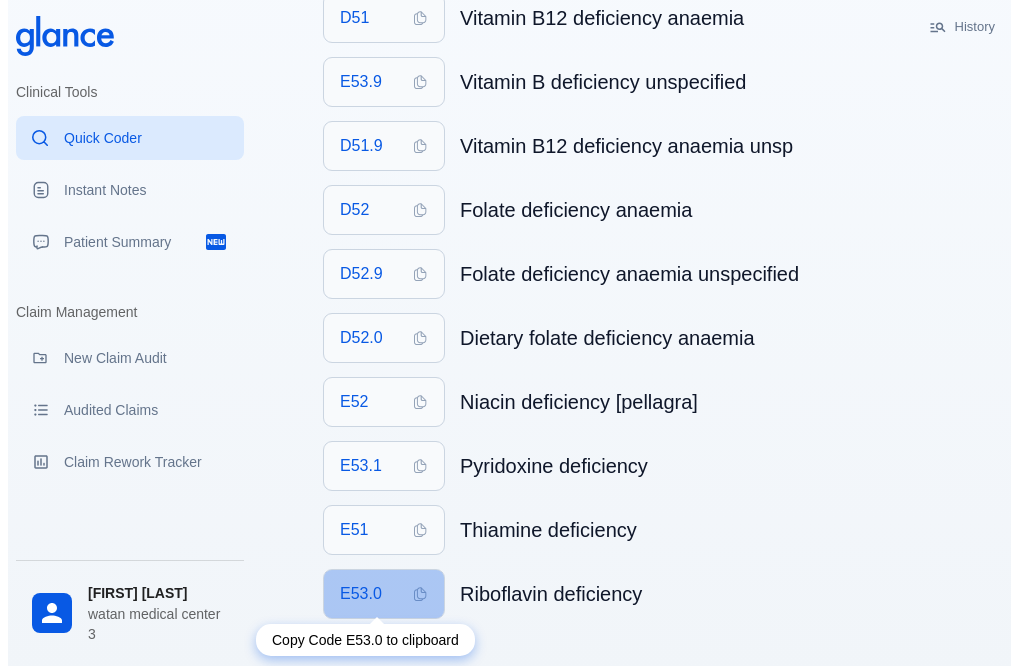 click at bounding box center [420, 594] 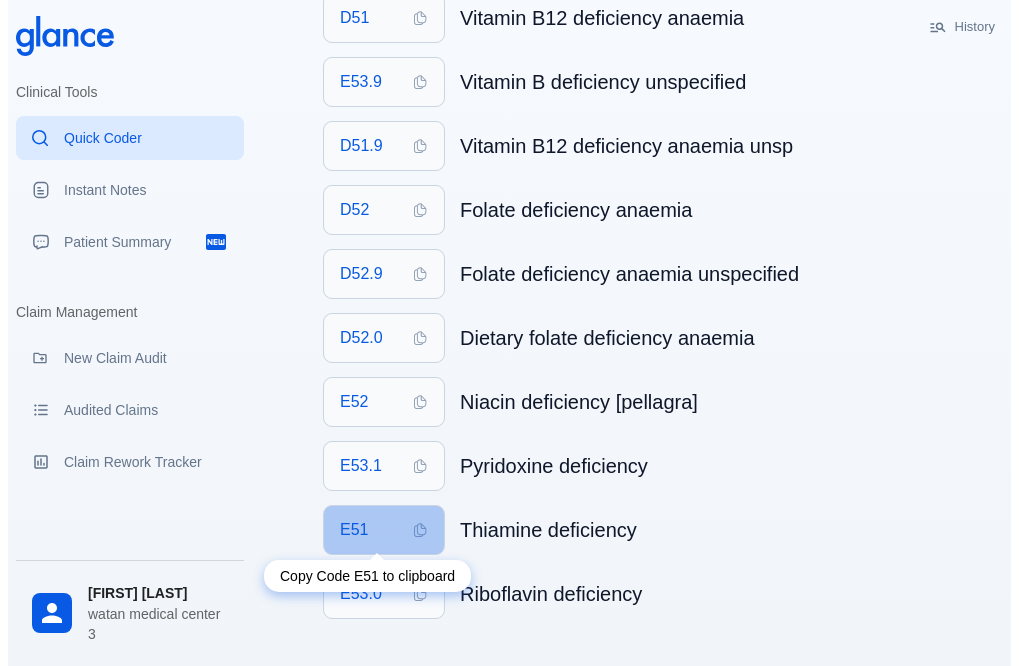 click on "E51" at bounding box center (384, 530) 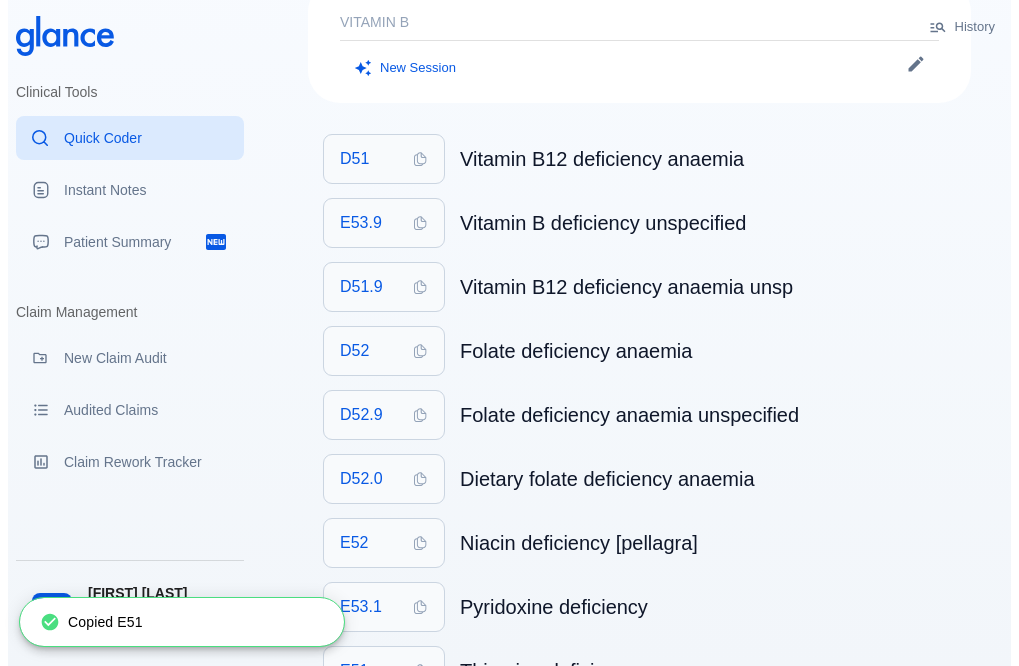 scroll, scrollTop: 0, scrollLeft: 0, axis: both 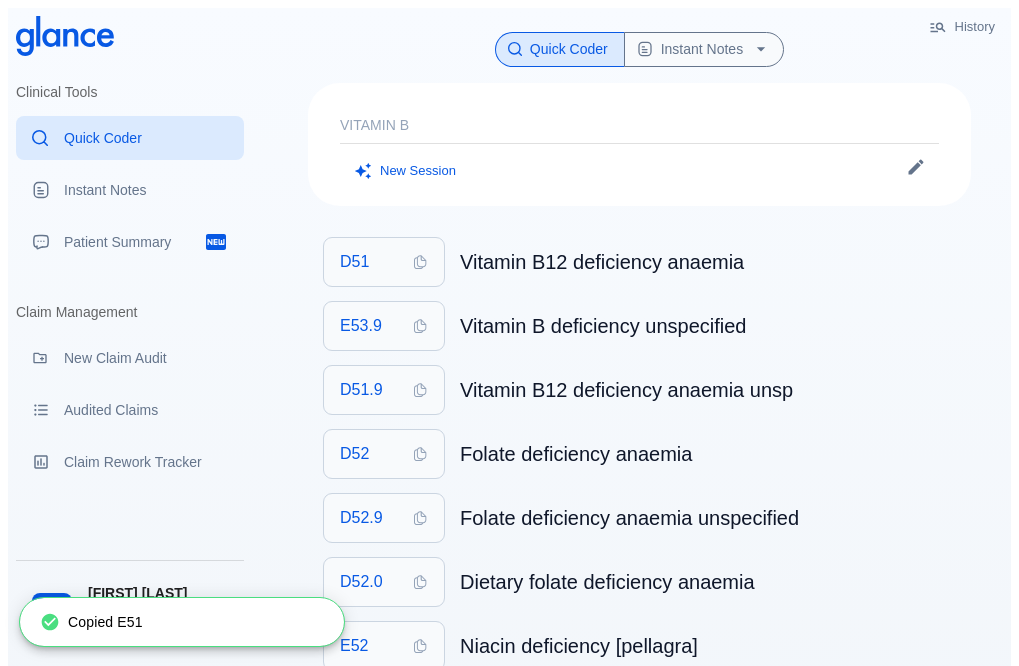 click on "VITAMIN B" at bounding box center [639, 125] 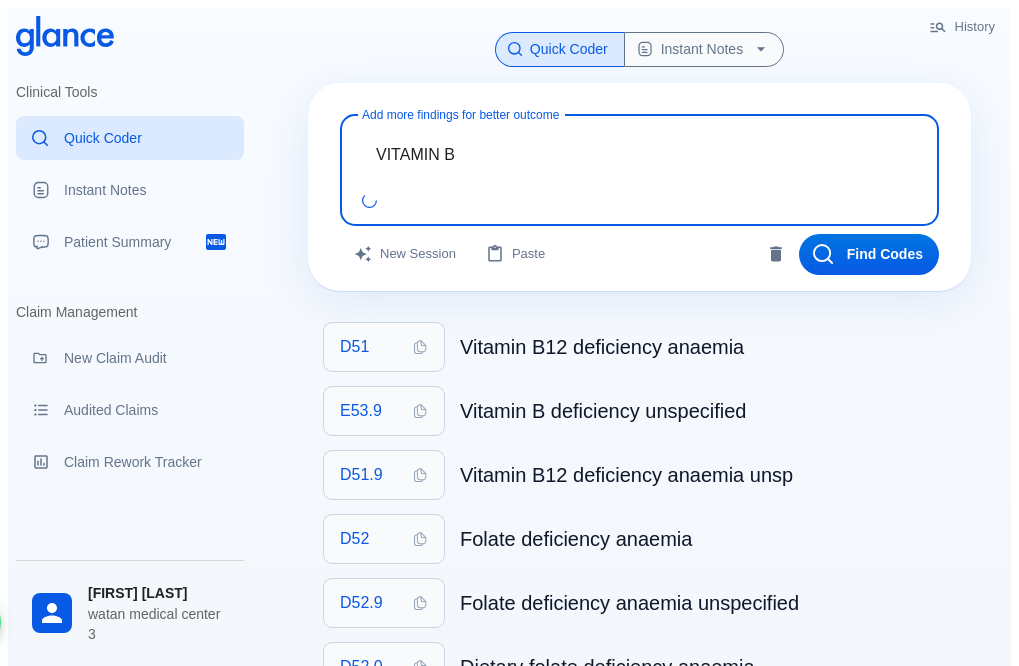 click on "VITAMIN B x Add more findings for better outcome" at bounding box center (639, 171) 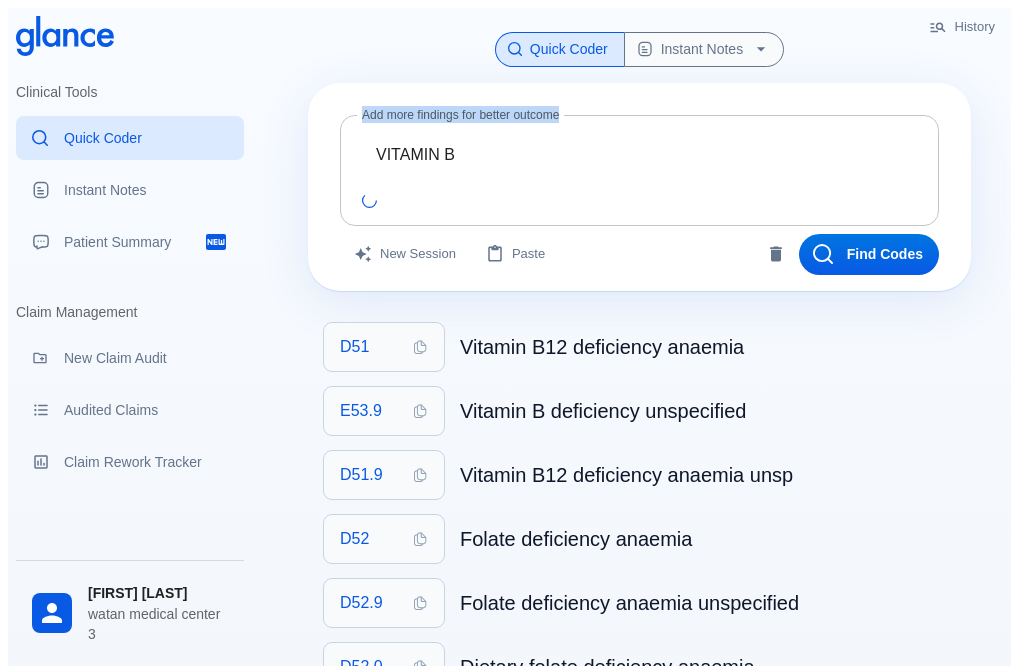 click on "VITAMIN B x Add more findings for better outcome" at bounding box center [639, 171] 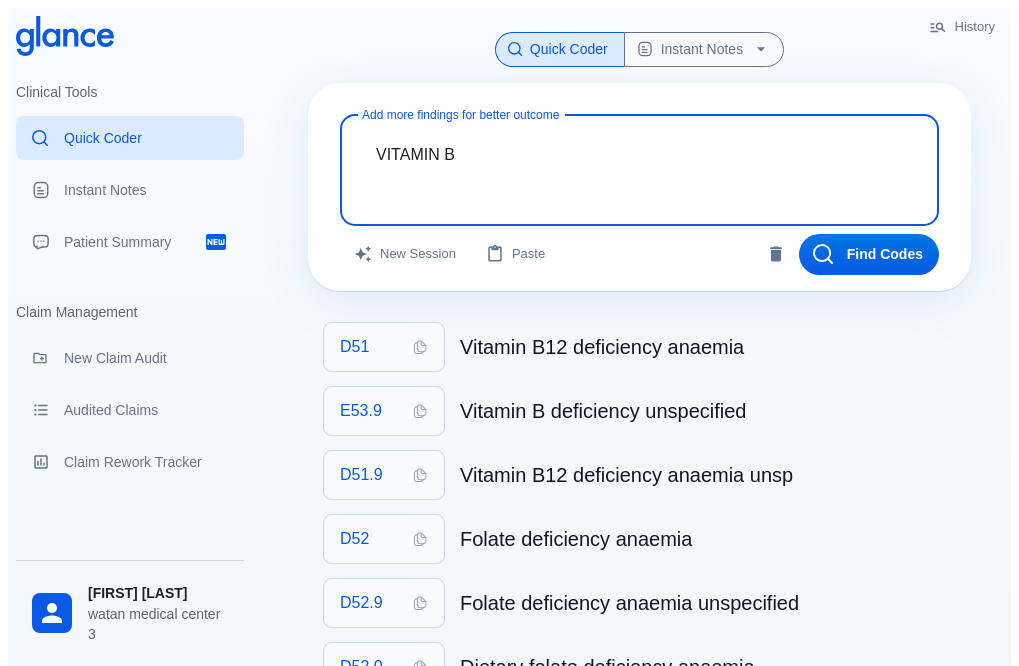 click on "VITAMIN B" at bounding box center (639, 154) 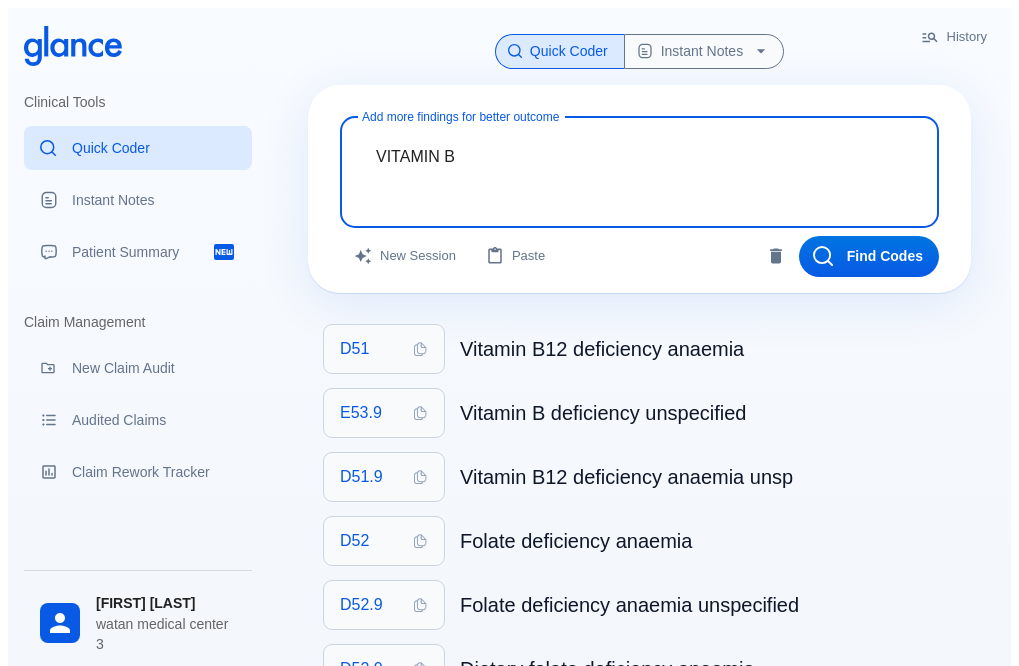 drag, startPoint x: 454, startPoint y: 142, endPoint x: 323, endPoint y: 144, distance: 131.01526 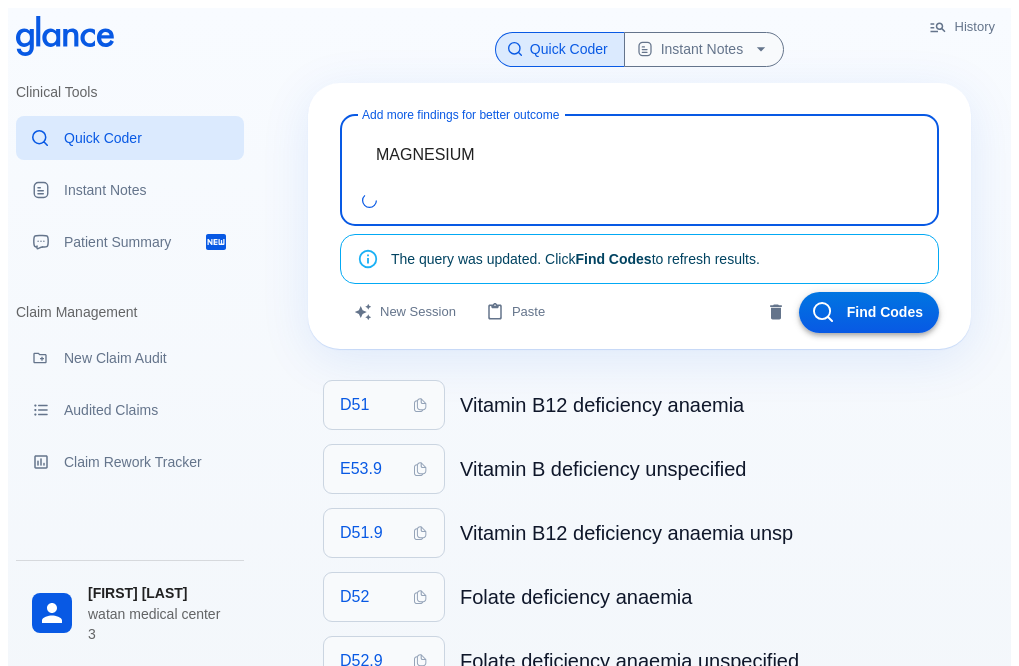 type on "MAGNESIUM" 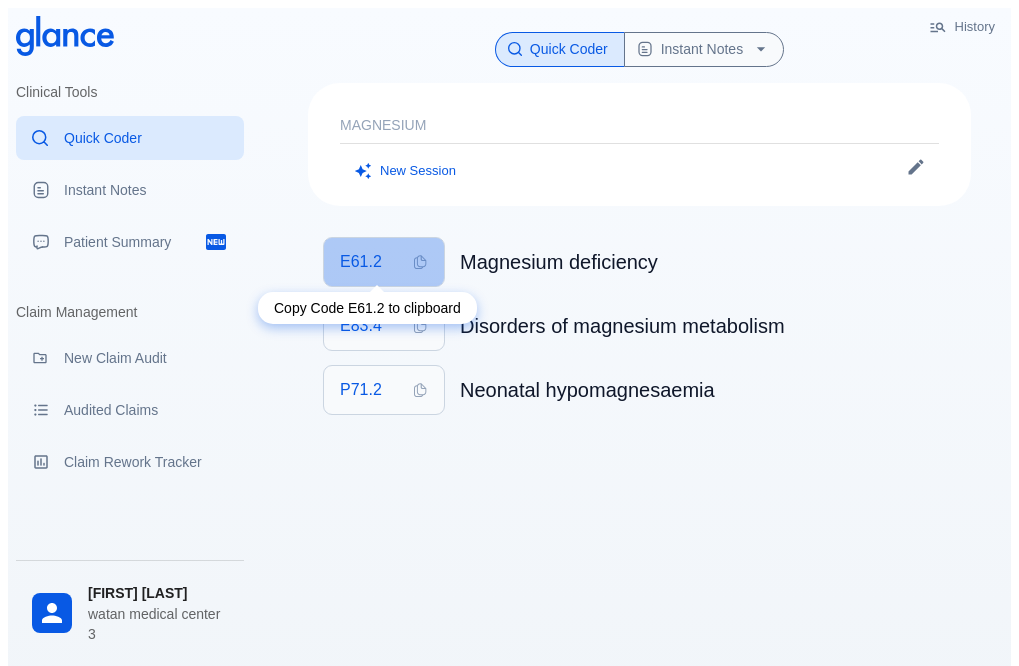 click on "E61.2" at bounding box center (384, 262) 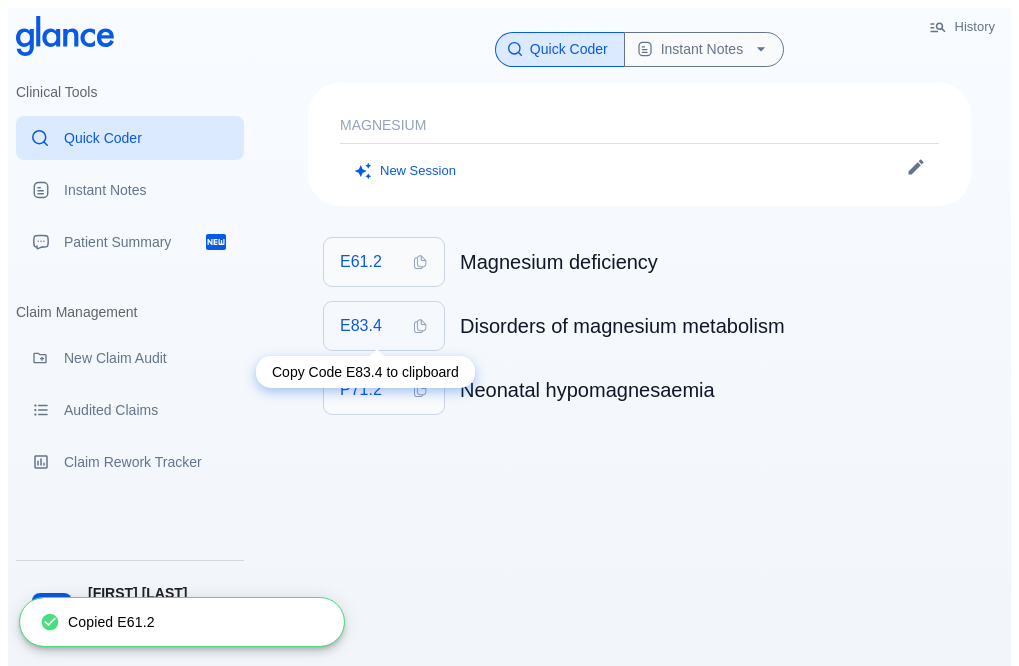 click on "E83.4" at bounding box center [384, 326] 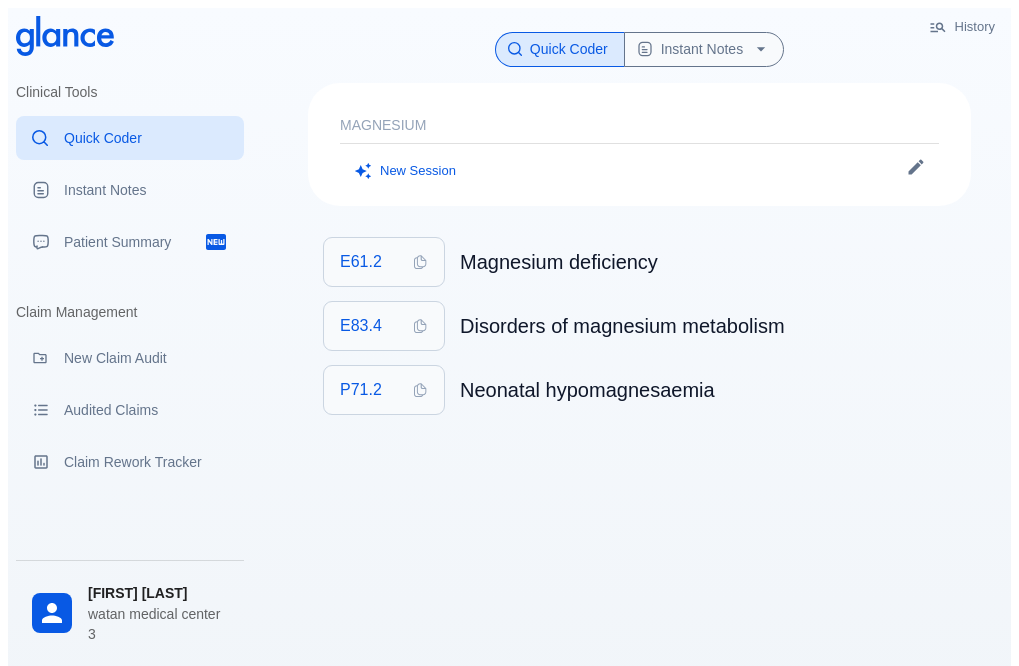 click on "MAGNESIUM" at bounding box center [639, 125] 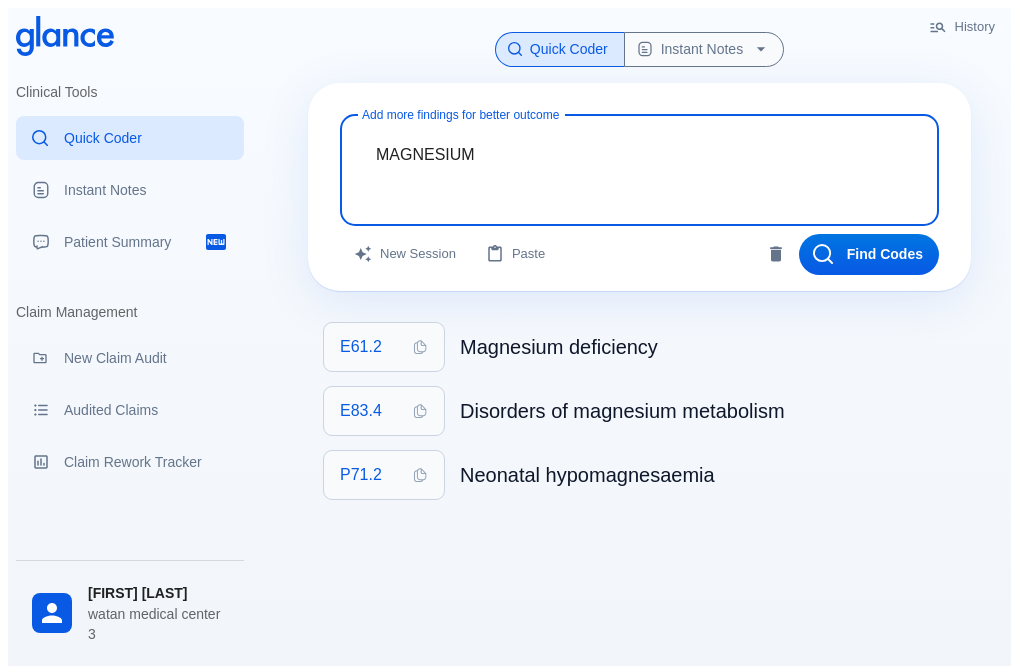 click on "MAGNESIUM" at bounding box center (639, 154) 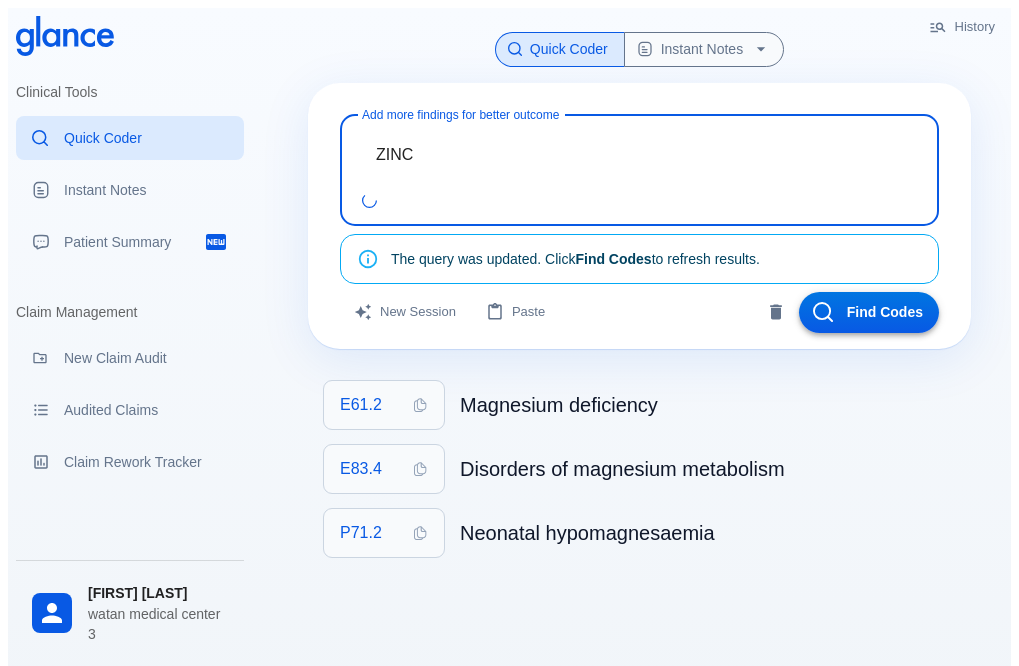 type on "ZINC" 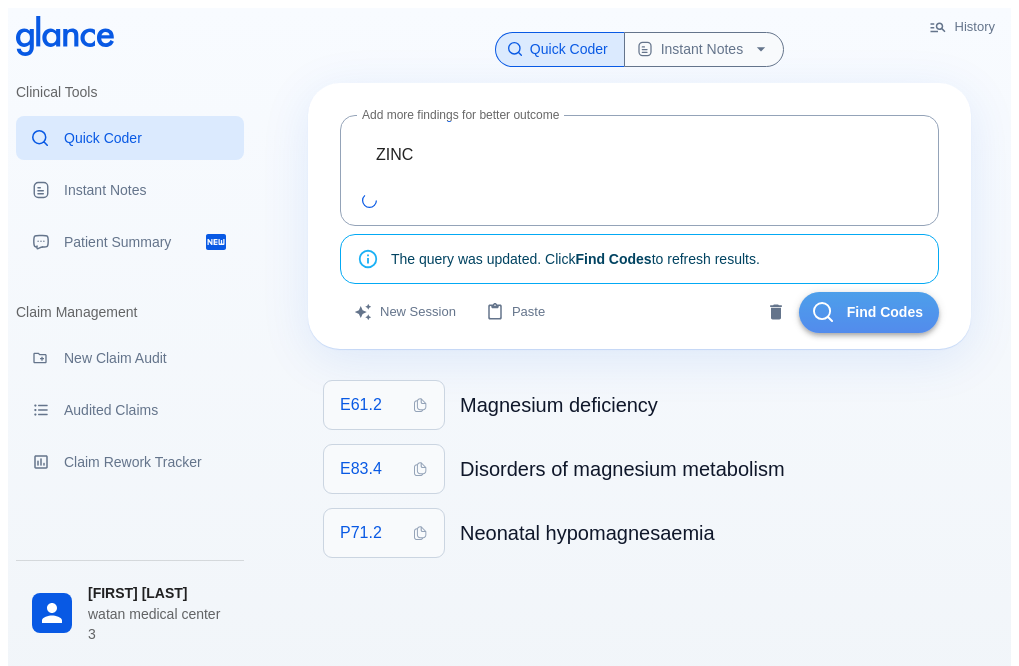 click on "Find Codes" at bounding box center (869, 312) 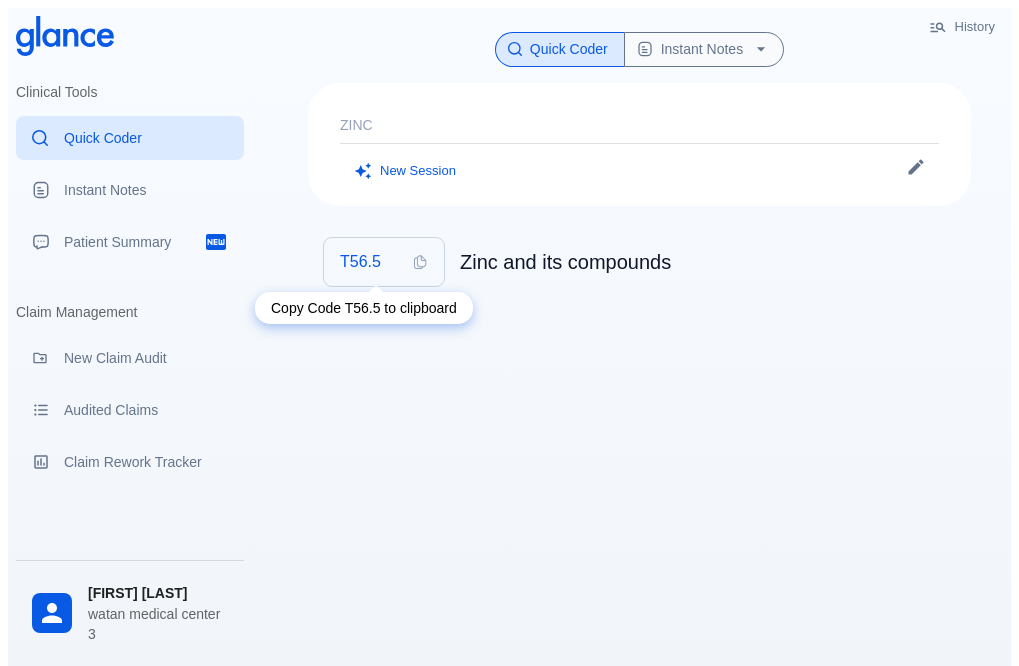 click on "T56.5" at bounding box center (384, 262) 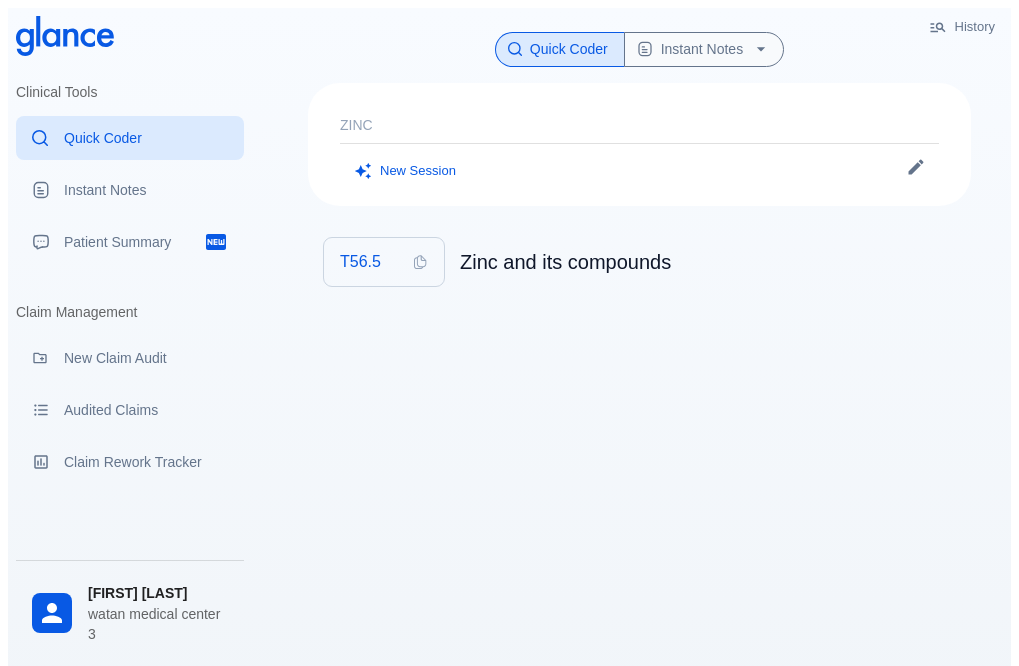 click at bounding box center (420, 263) 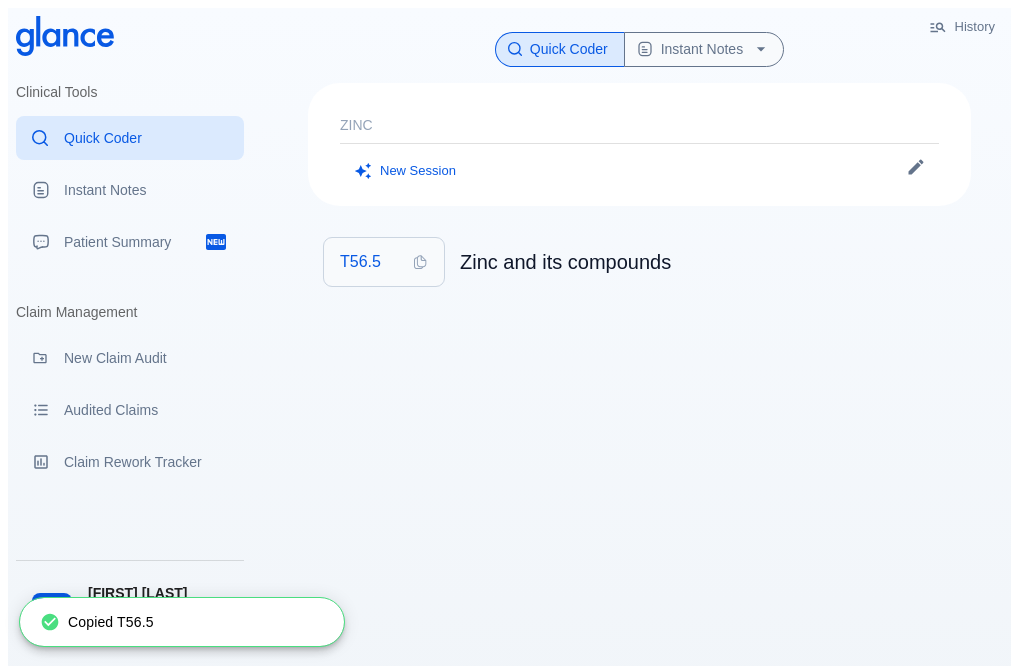 click on "ZINC" at bounding box center (639, 125) 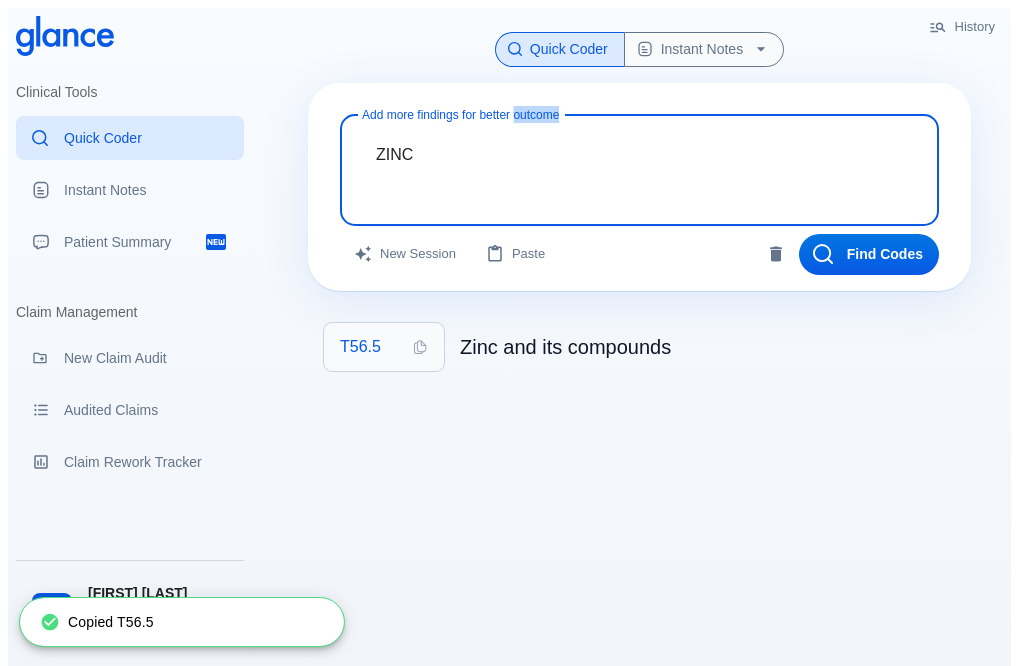 click on "ZINC x Add more findings for better outcome" at bounding box center [639, 171] 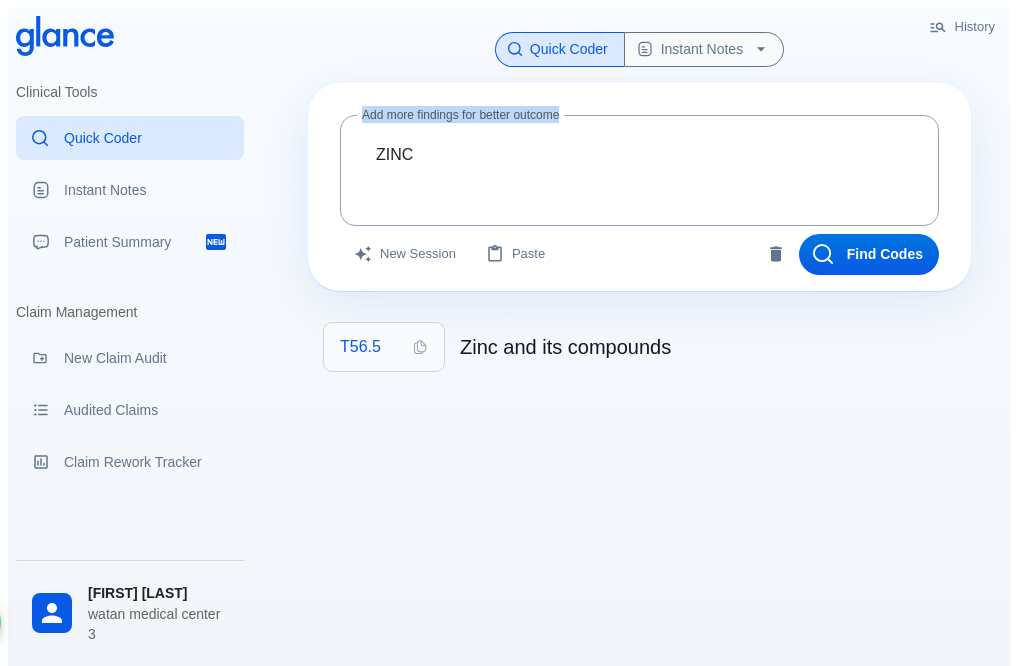click on "ZINC x Add more findings for better outcome" at bounding box center [639, 171] 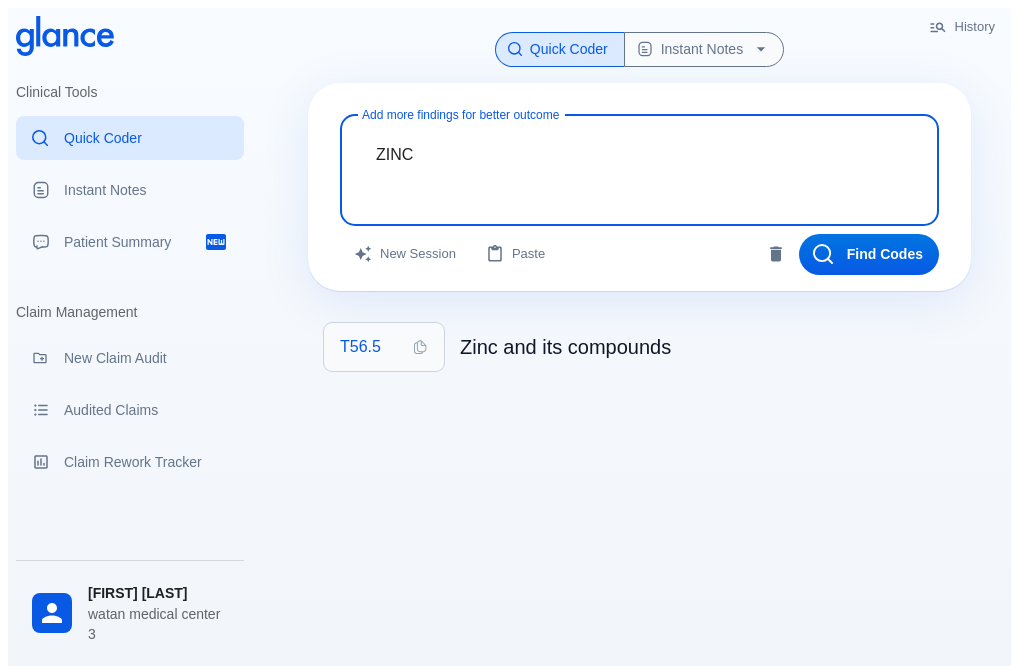 click on "ZINC" at bounding box center [639, 154] 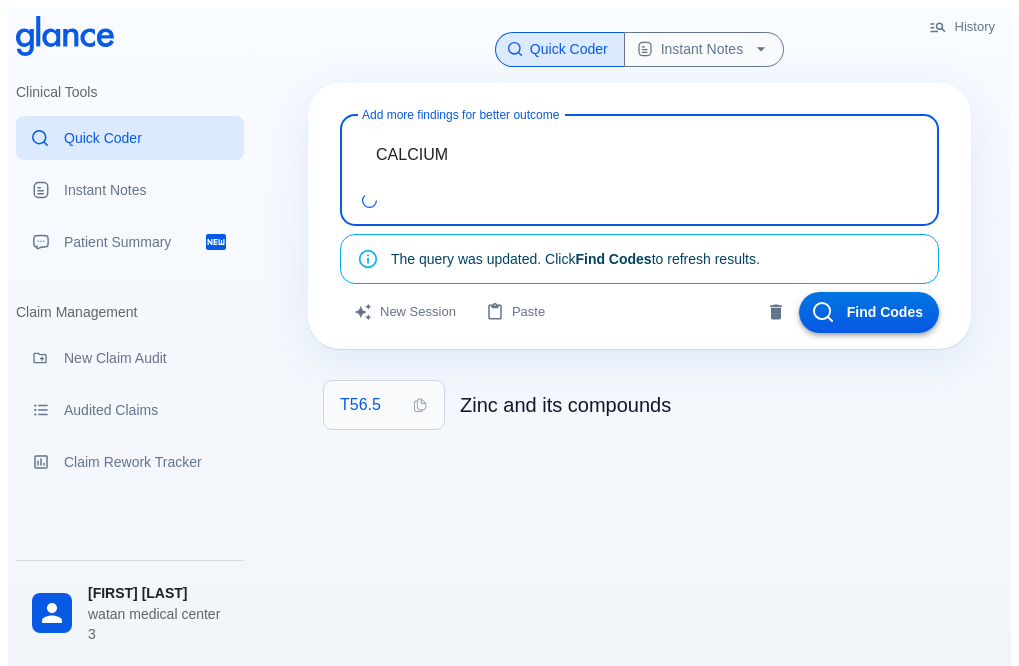 type on "CALCIUM" 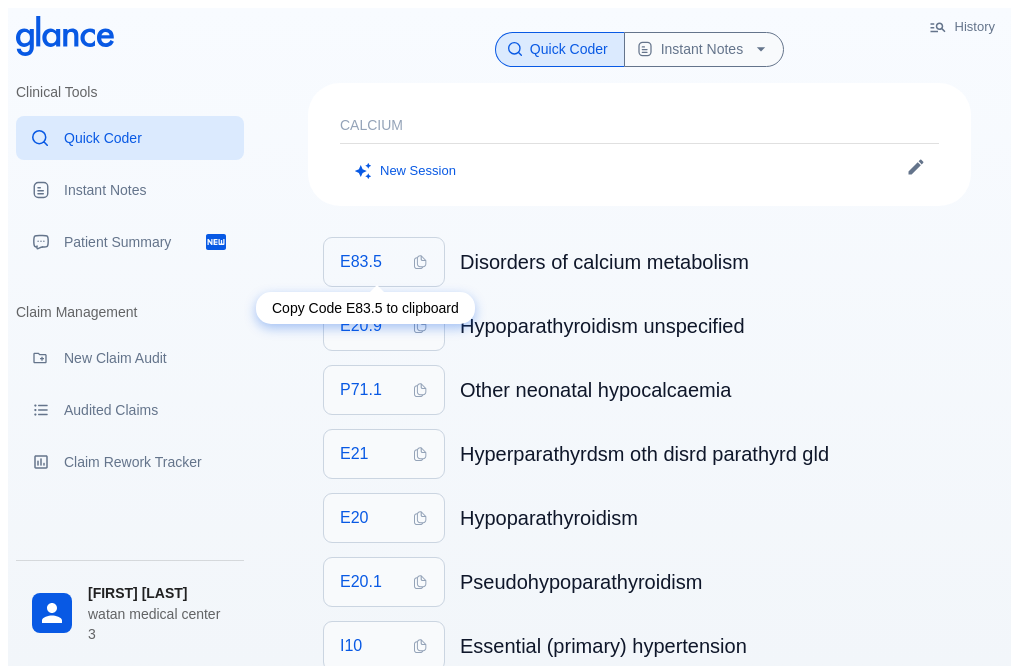 click on "E83.5" at bounding box center [361, 262] 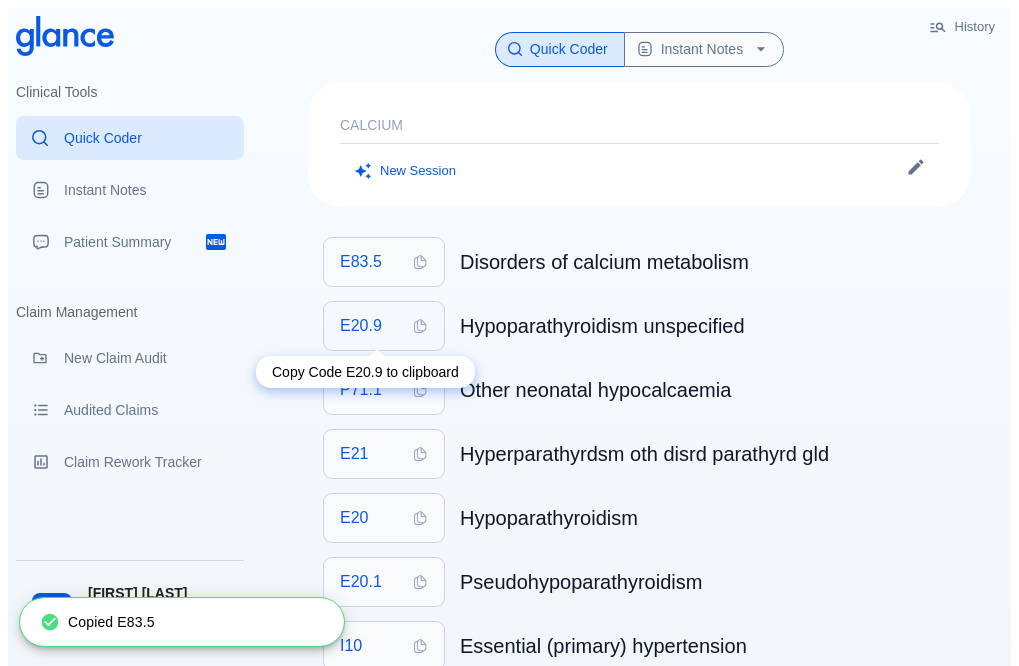 click on "E20.9" at bounding box center [384, 326] 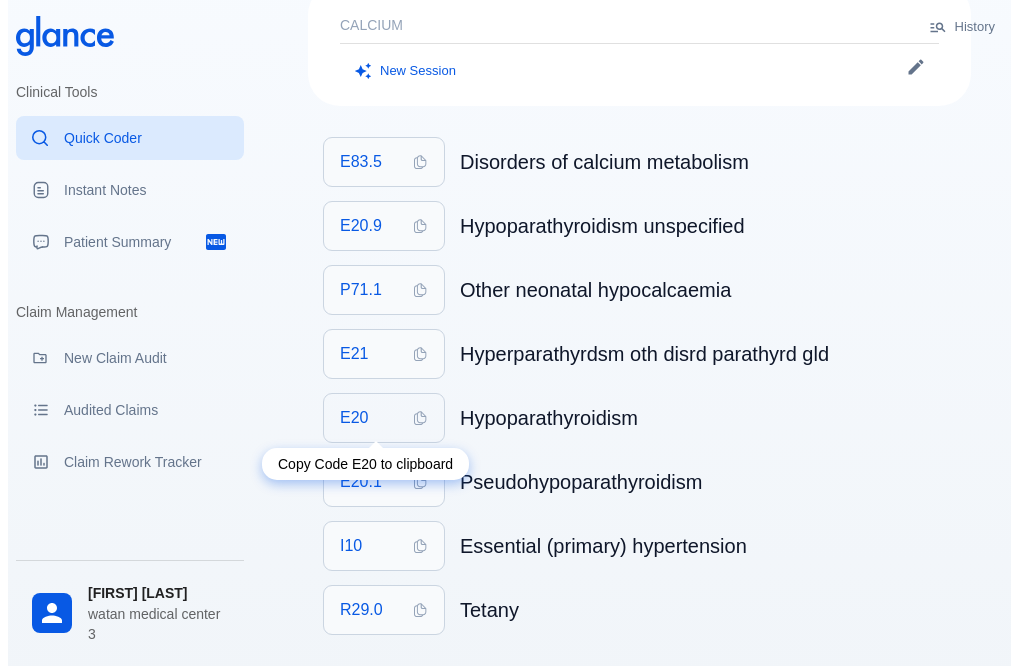 scroll, scrollTop: 116, scrollLeft: 0, axis: vertical 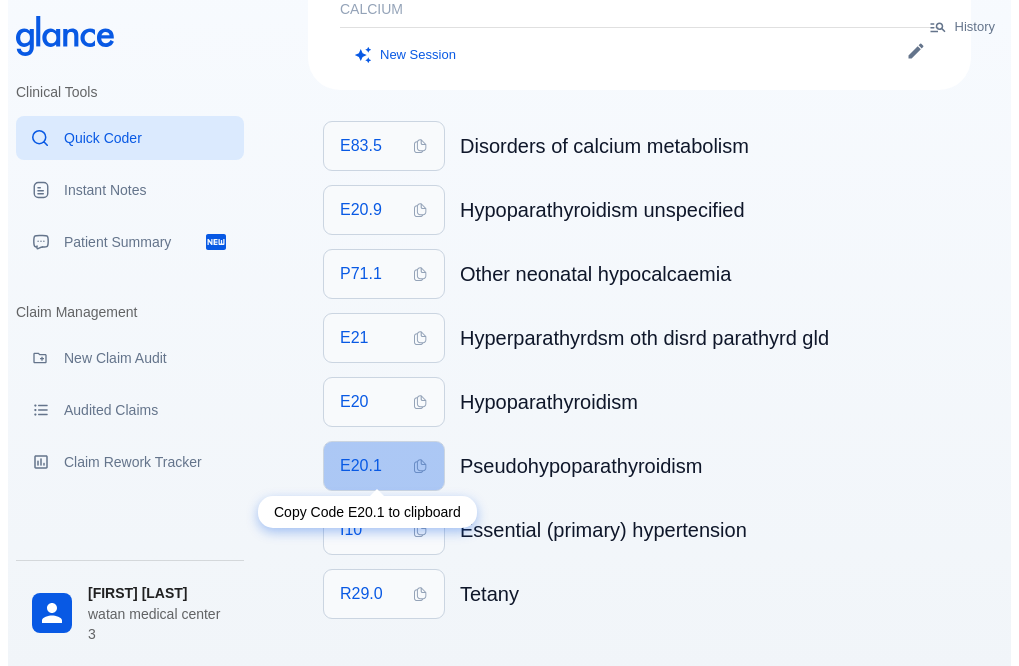 click on "E20.1" at bounding box center (384, 466) 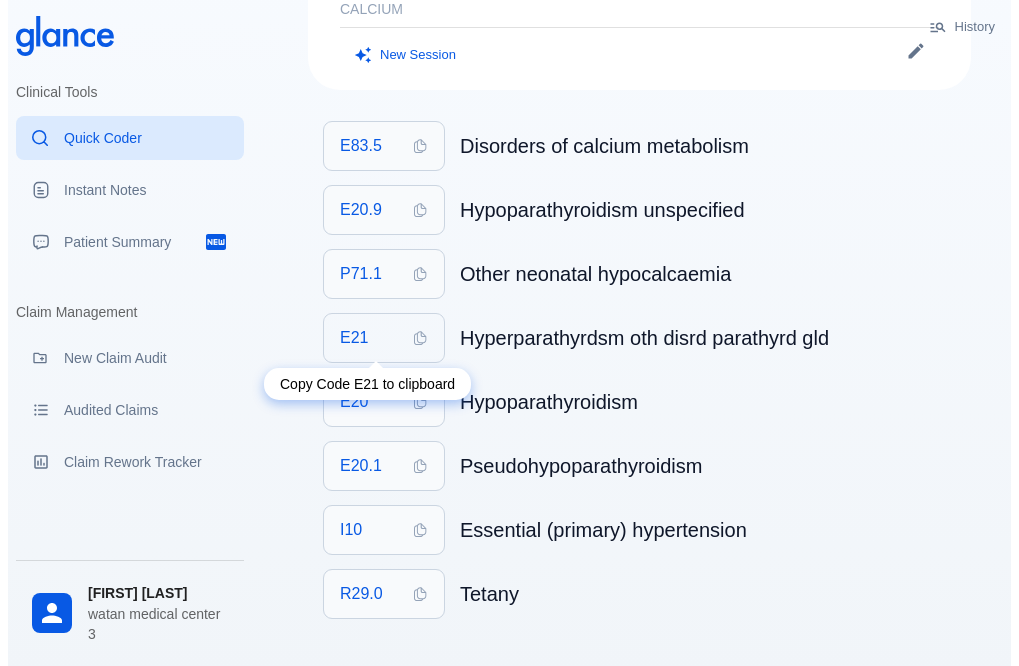 drag, startPoint x: 407, startPoint y: 356, endPoint x: 417, endPoint y: 330, distance: 27.856777 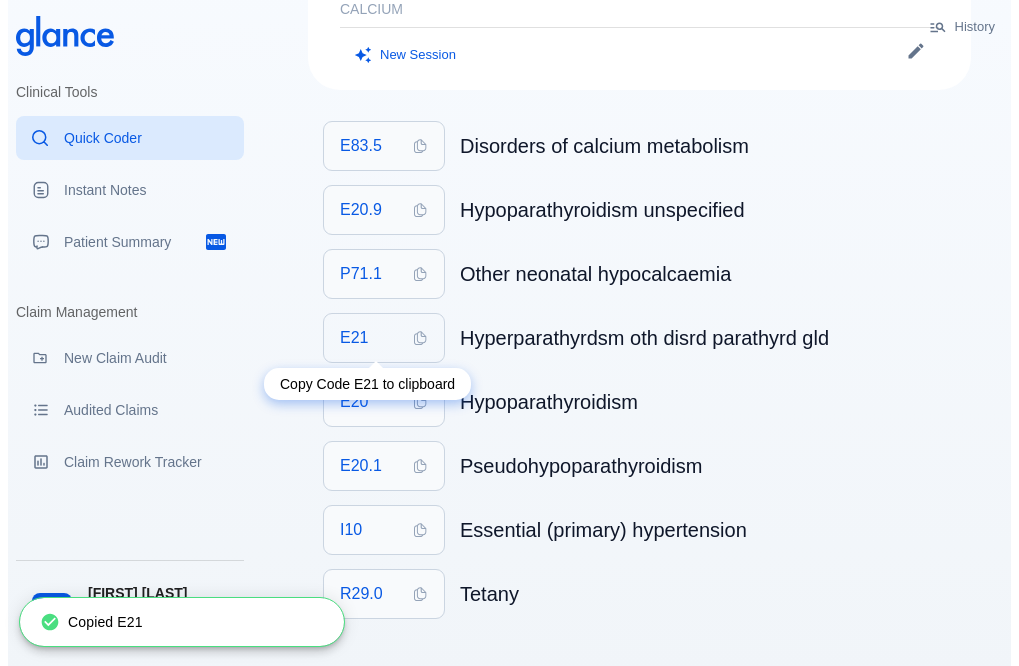 click at bounding box center (420, 338) 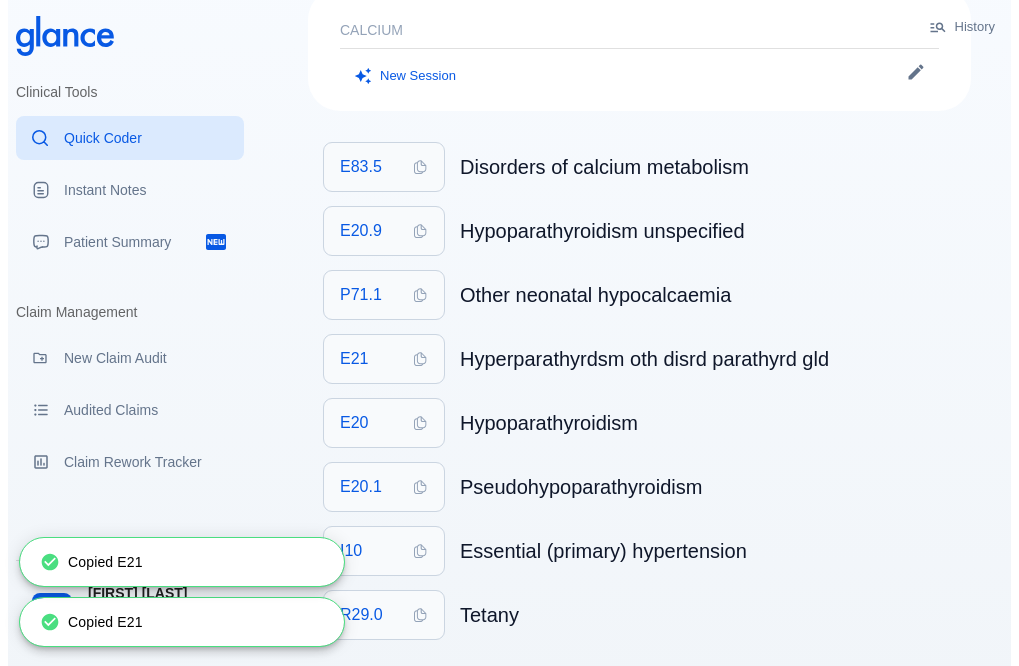 scroll, scrollTop: 0, scrollLeft: 0, axis: both 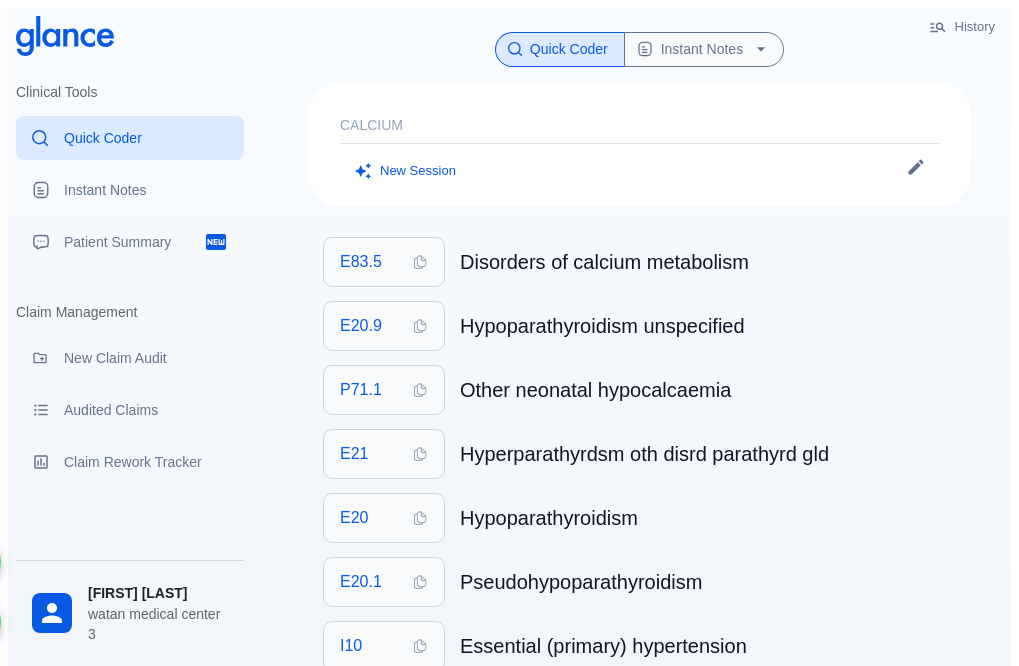 click on "CALCIUM" at bounding box center [639, 125] 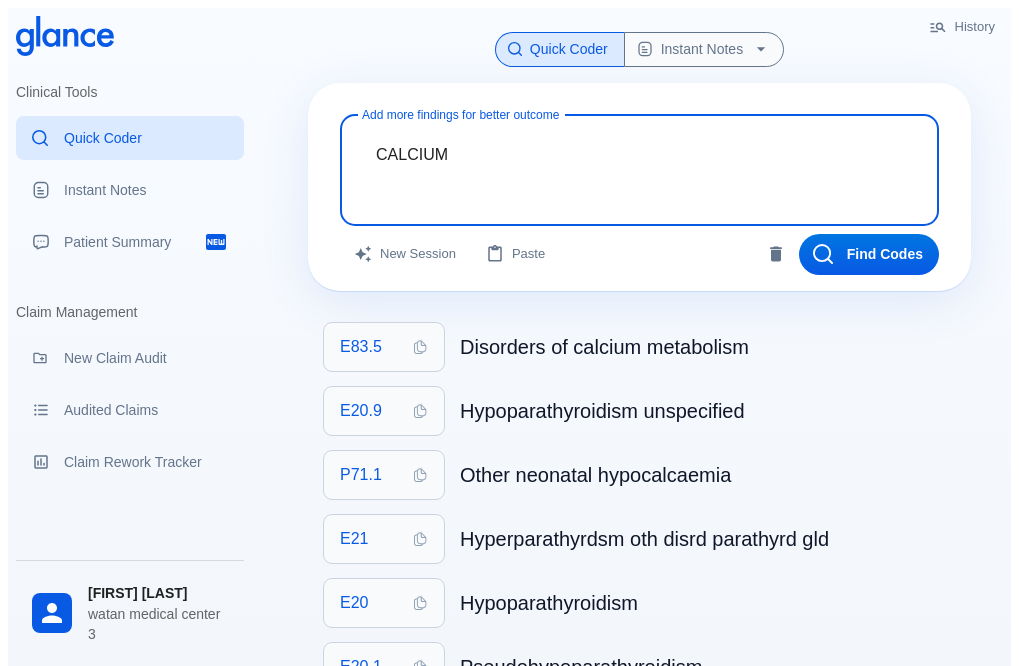 click on "CALCIUM" at bounding box center (639, 154) 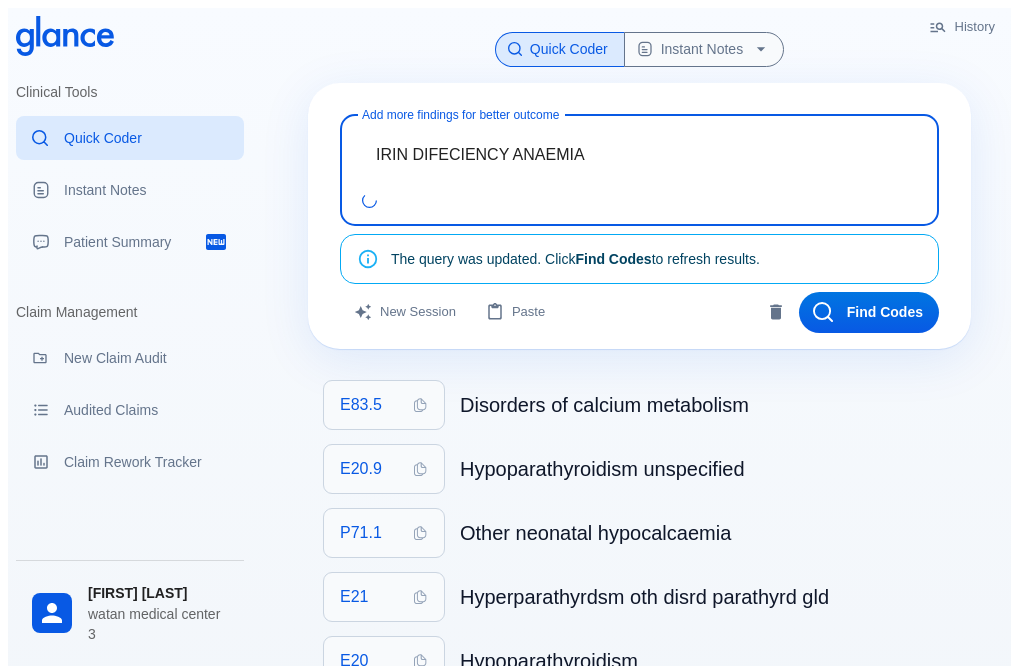click on "IRIN DIFECIENCY ANAEMIA" at bounding box center [639, 154] 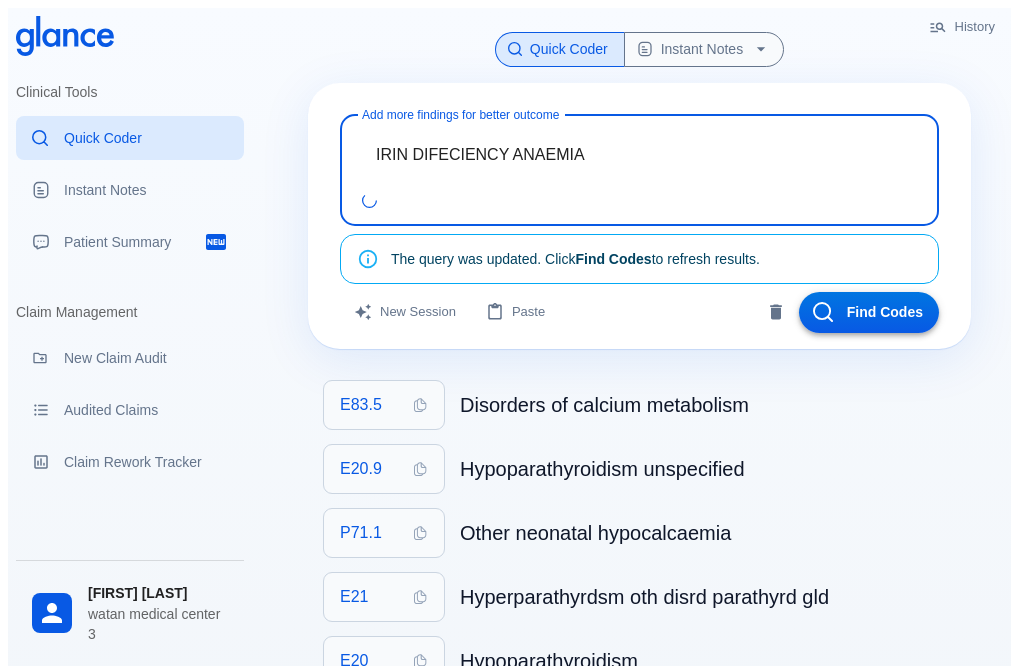 type on "IRIN DIFECIENCY ANAEMIA" 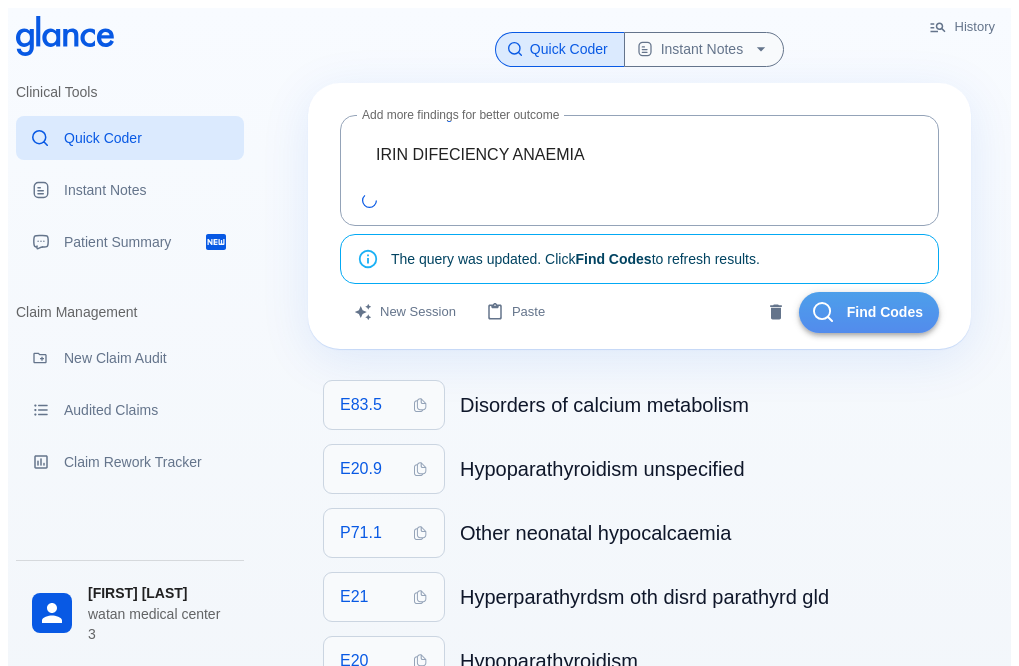 click on "Find Codes" at bounding box center [869, 312] 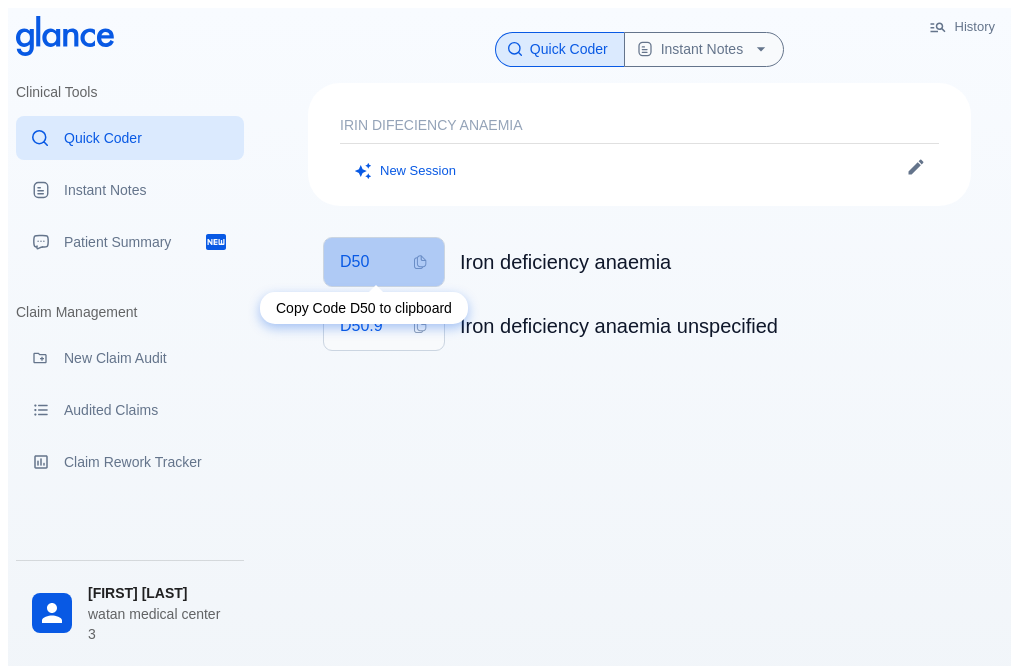drag, startPoint x: 396, startPoint y: 257, endPoint x: 474, endPoint y: 409, distance: 170.84496 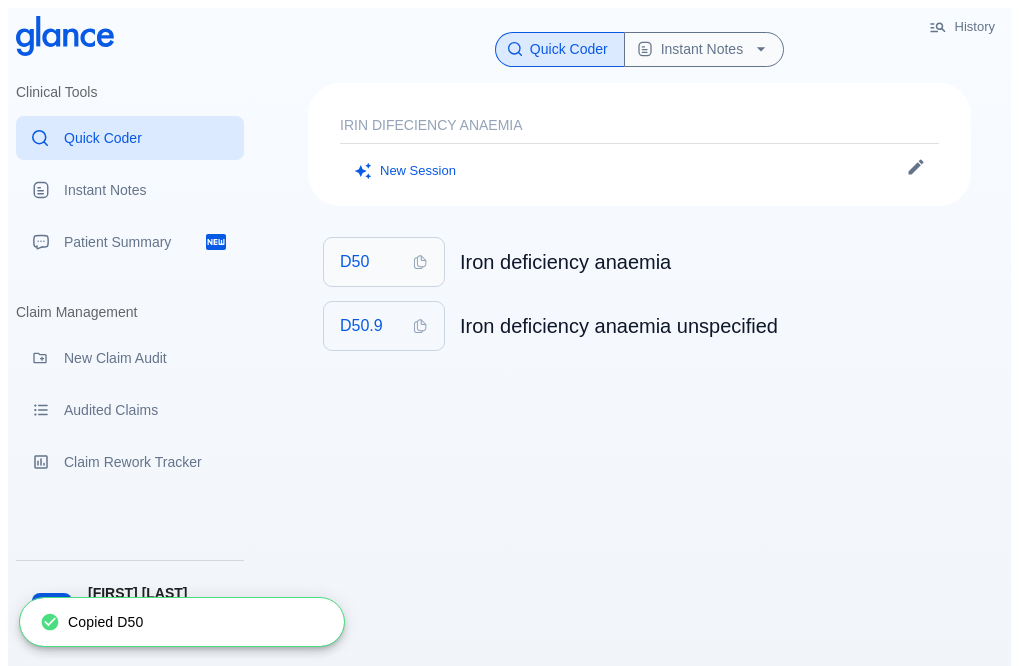 click on "D50.9" at bounding box center (384, 326) 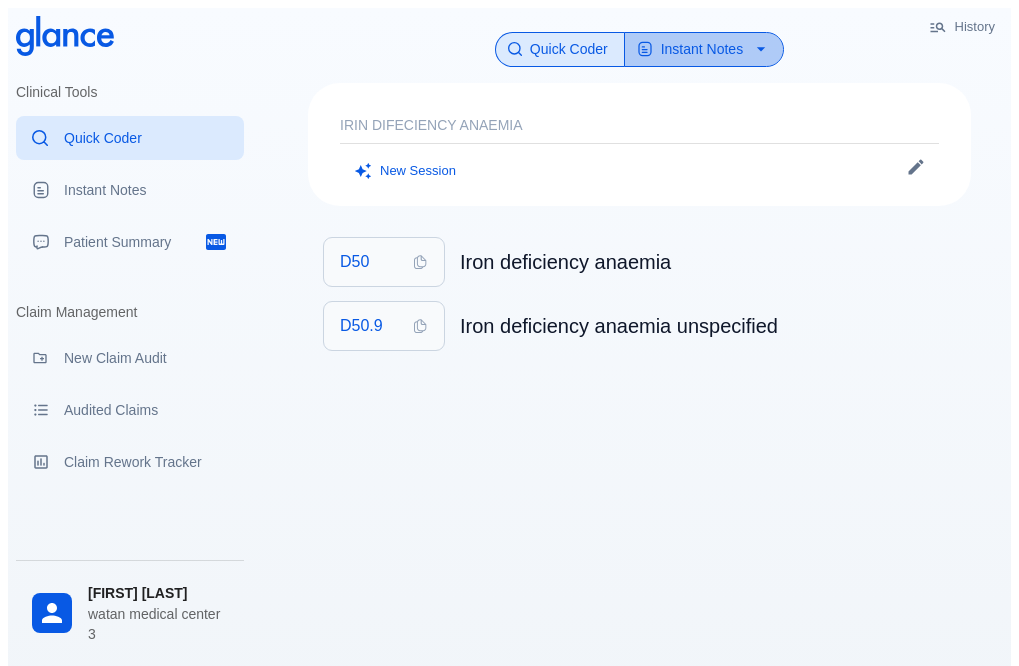 click on "Instant Notes" at bounding box center [704, 49] 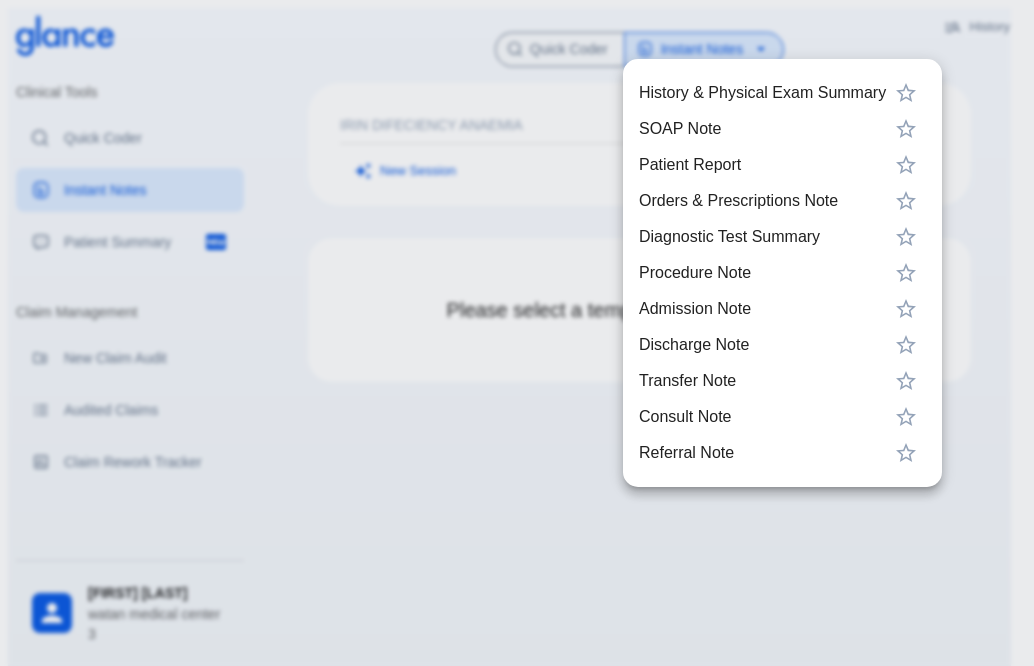 click on "History & Physical Exam Summary" at bounding box center (762, 93) 